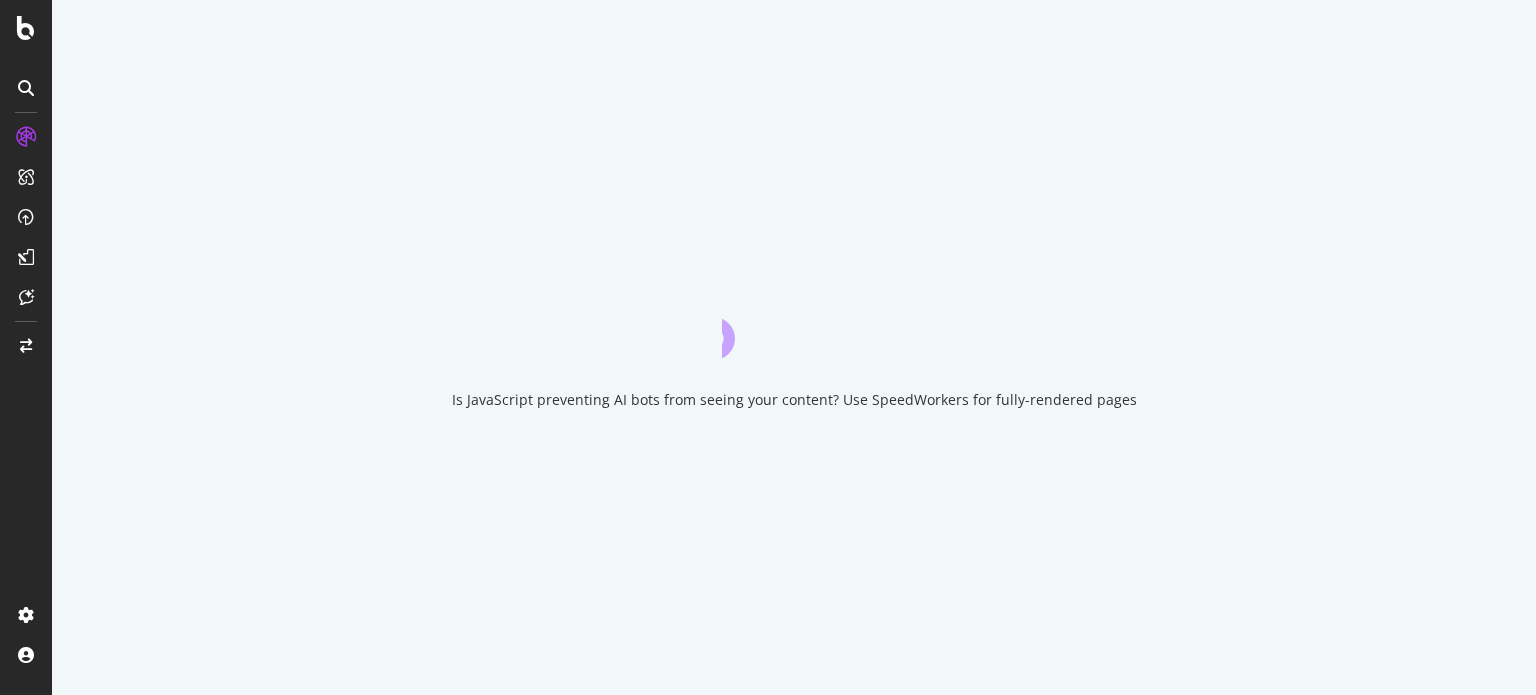scroll, scrollTop: 0, scrollLeft: 0, axis: both 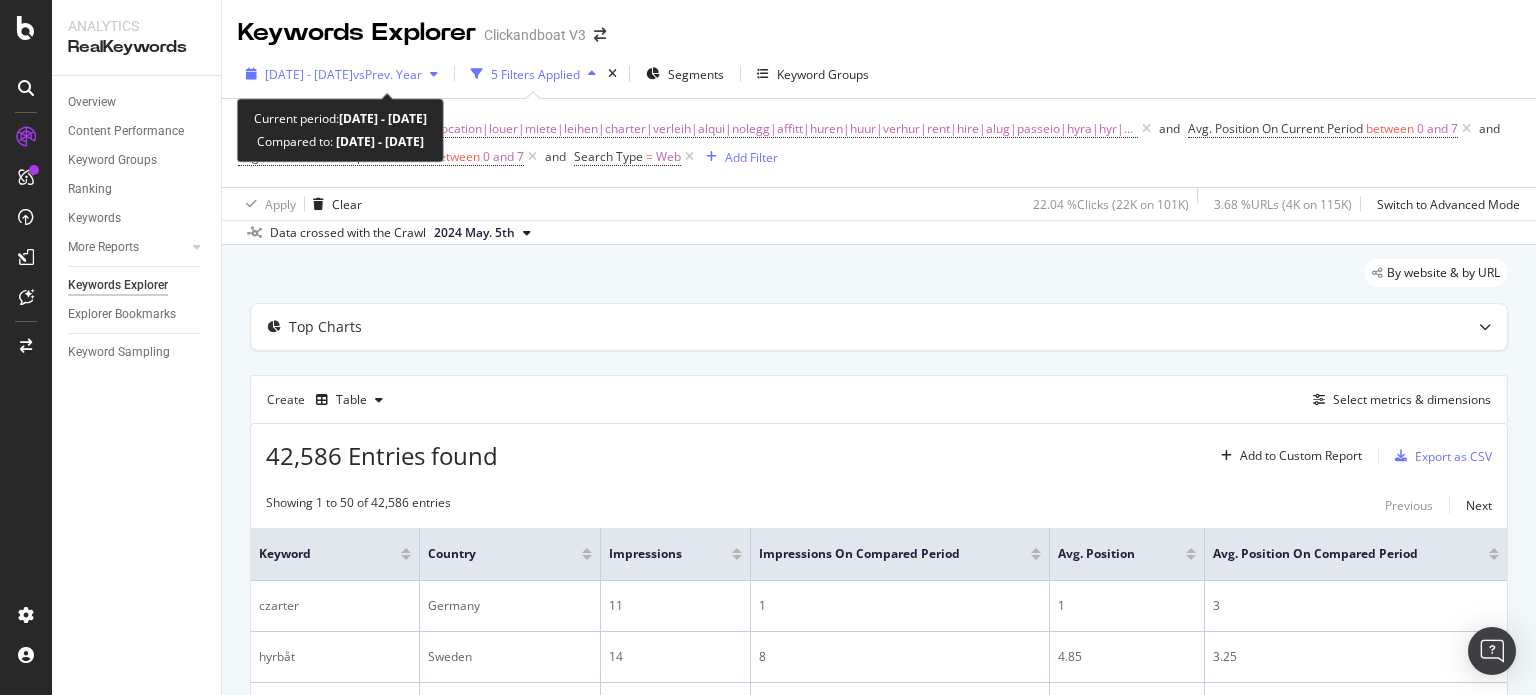 click on "[DATE] - [DATE]  vs  Prev. Year" at bounding box center [342, 74] 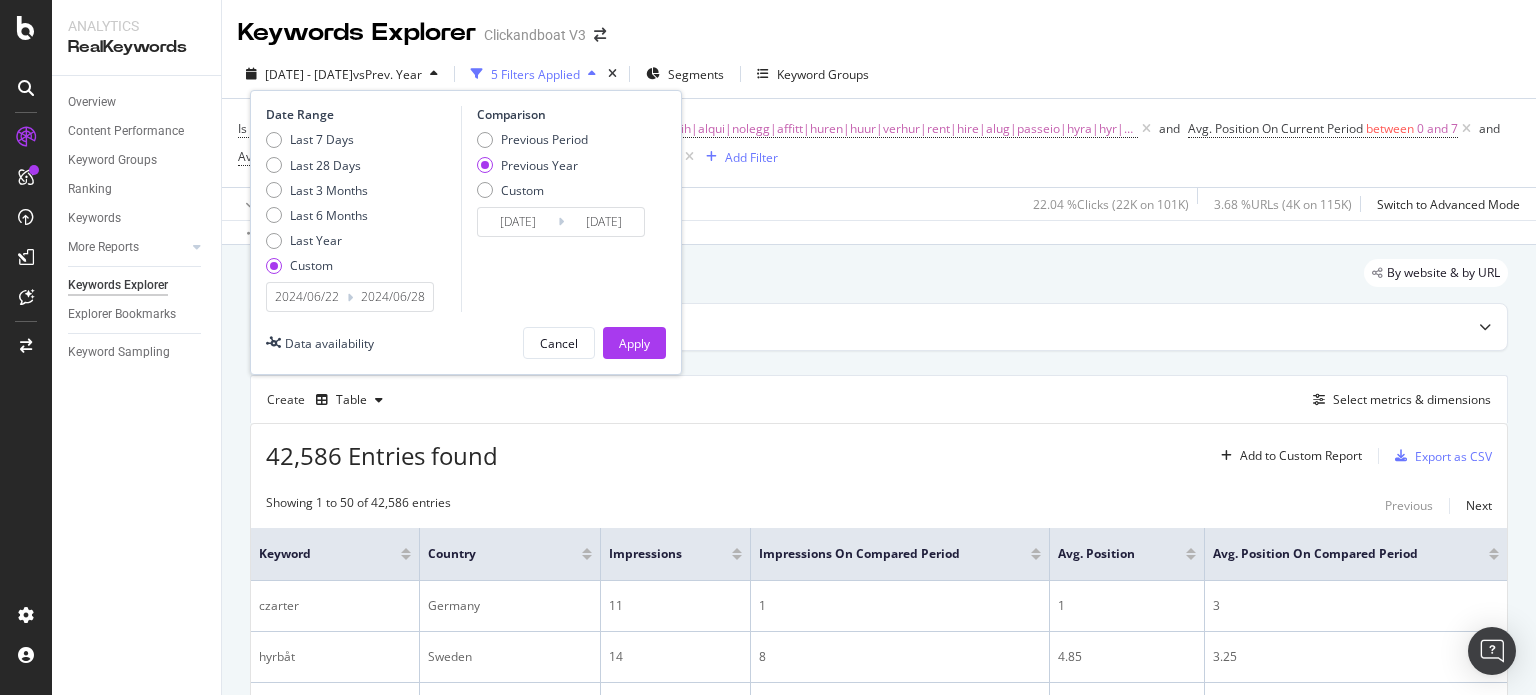 click on "2024/06/28" at bounding box center (393, 297) 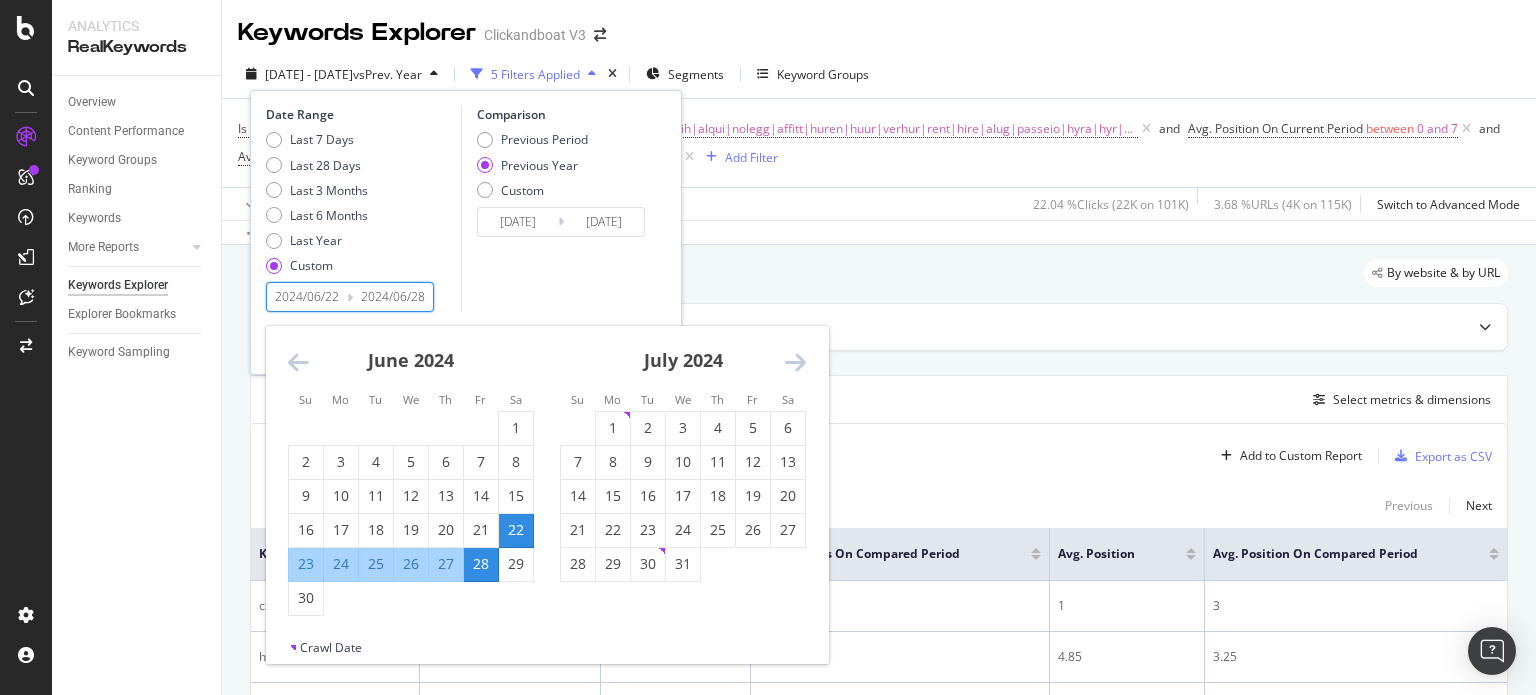 click at bounding box center (795, 362) 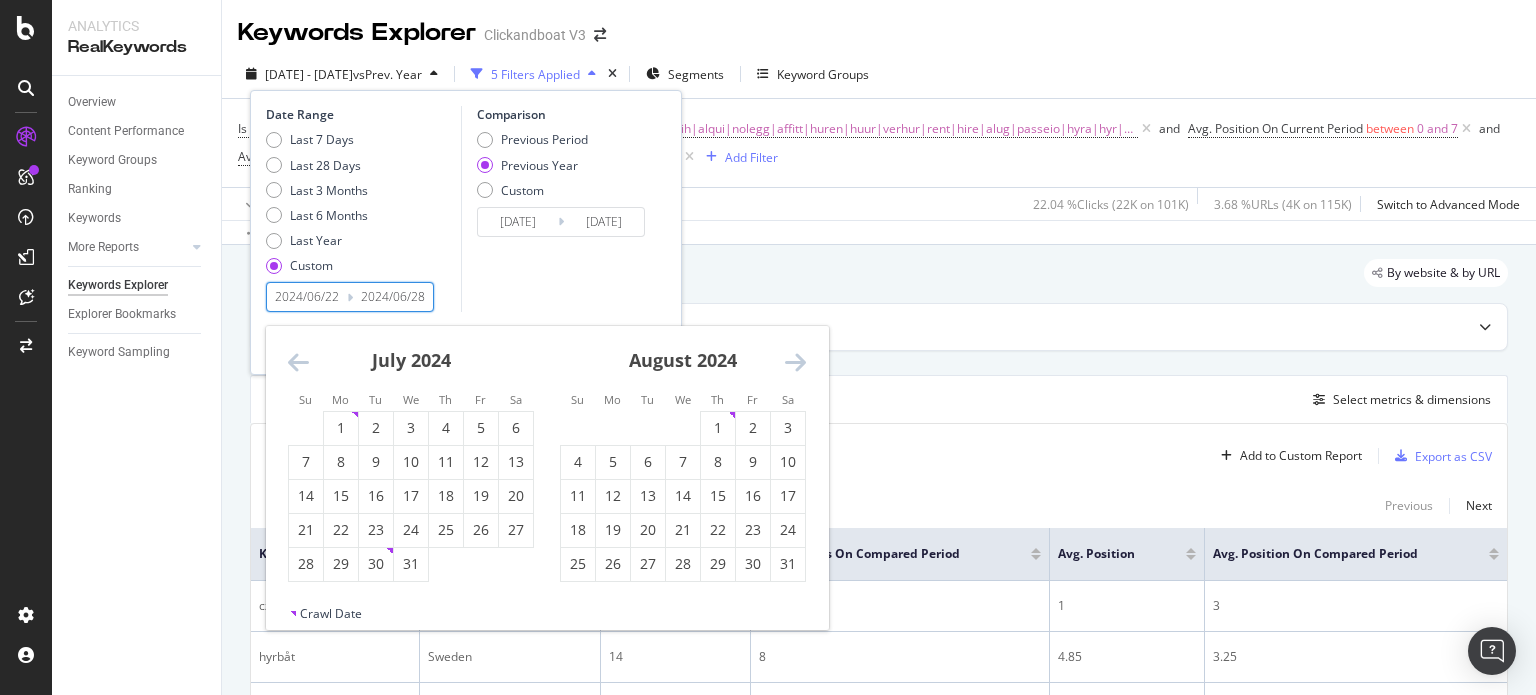 click at bounding box center (795, 362) 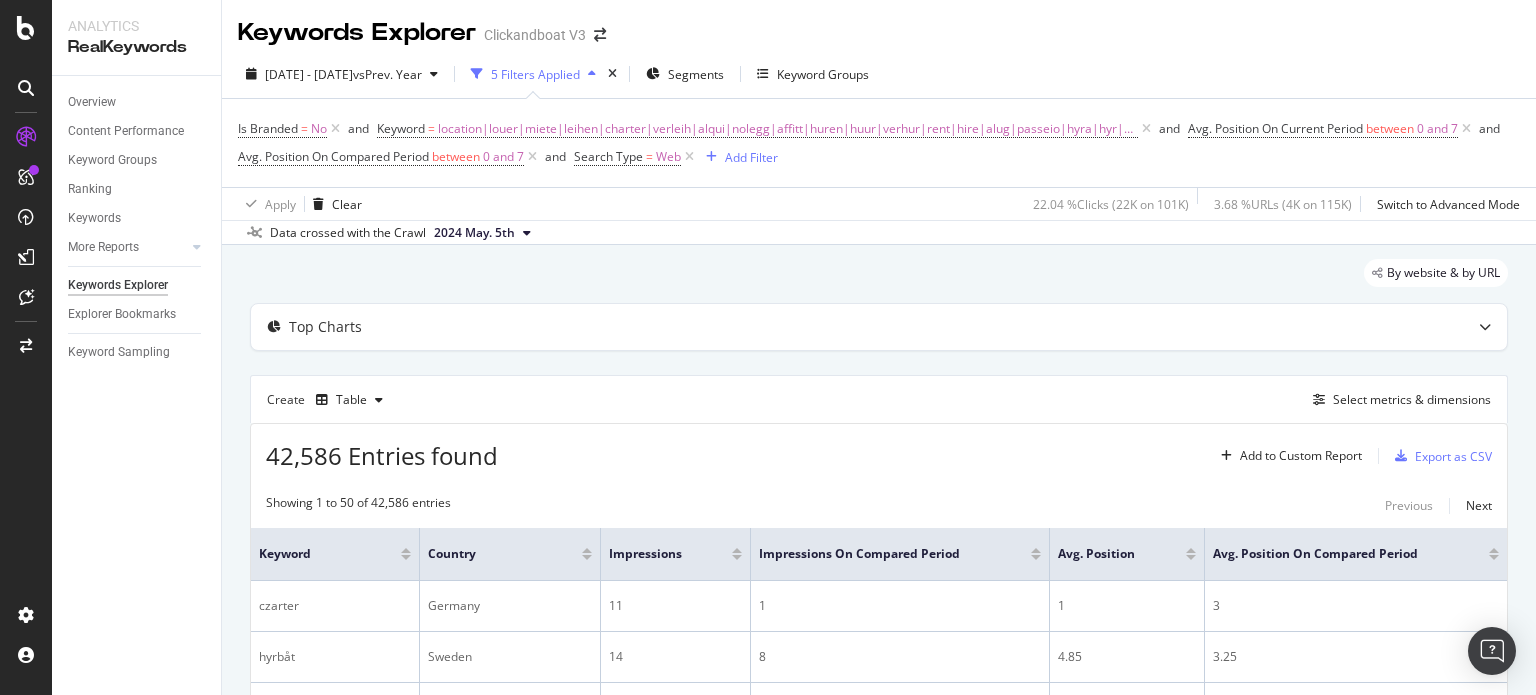 click on "Data crossed with the Crawl [DATE]" at bounding box center [879, 232] 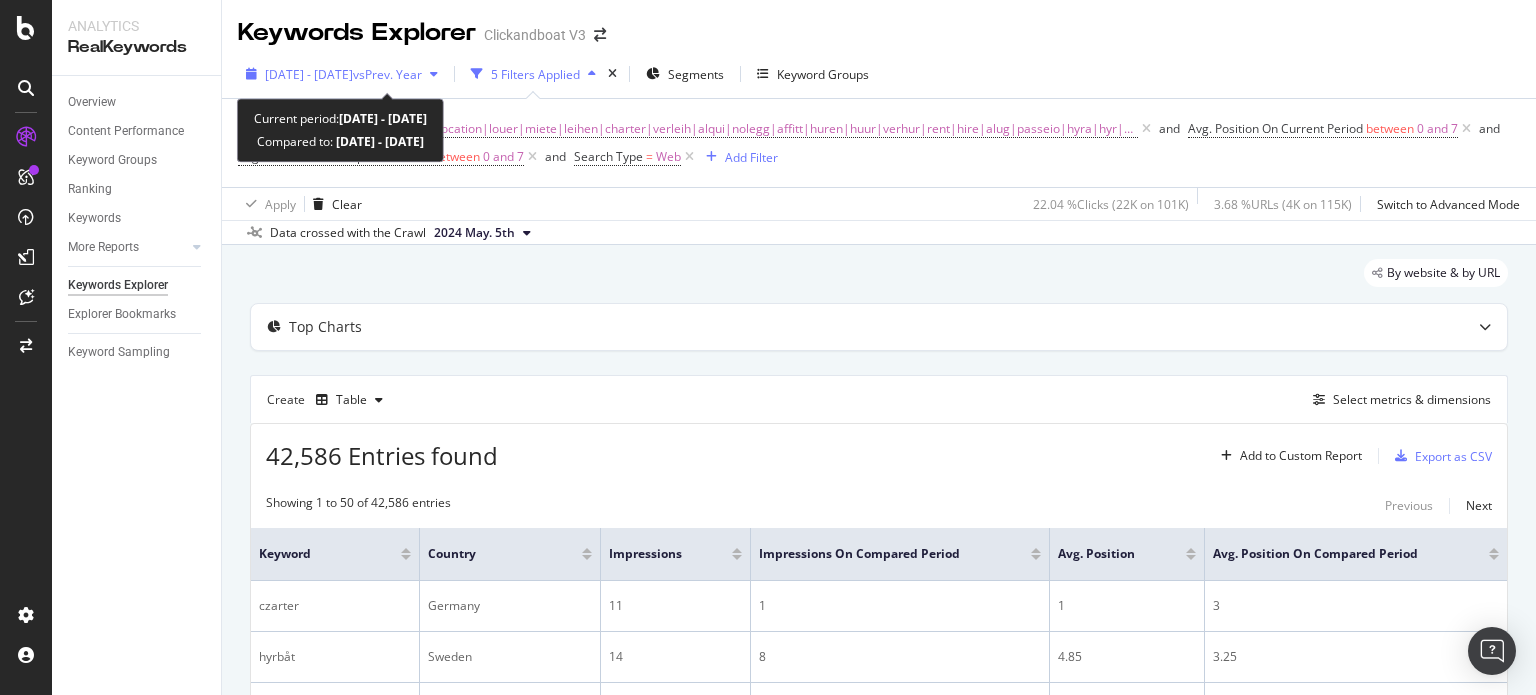 click on "[DATE] - [DATE]" at bounding box center (309, 74) 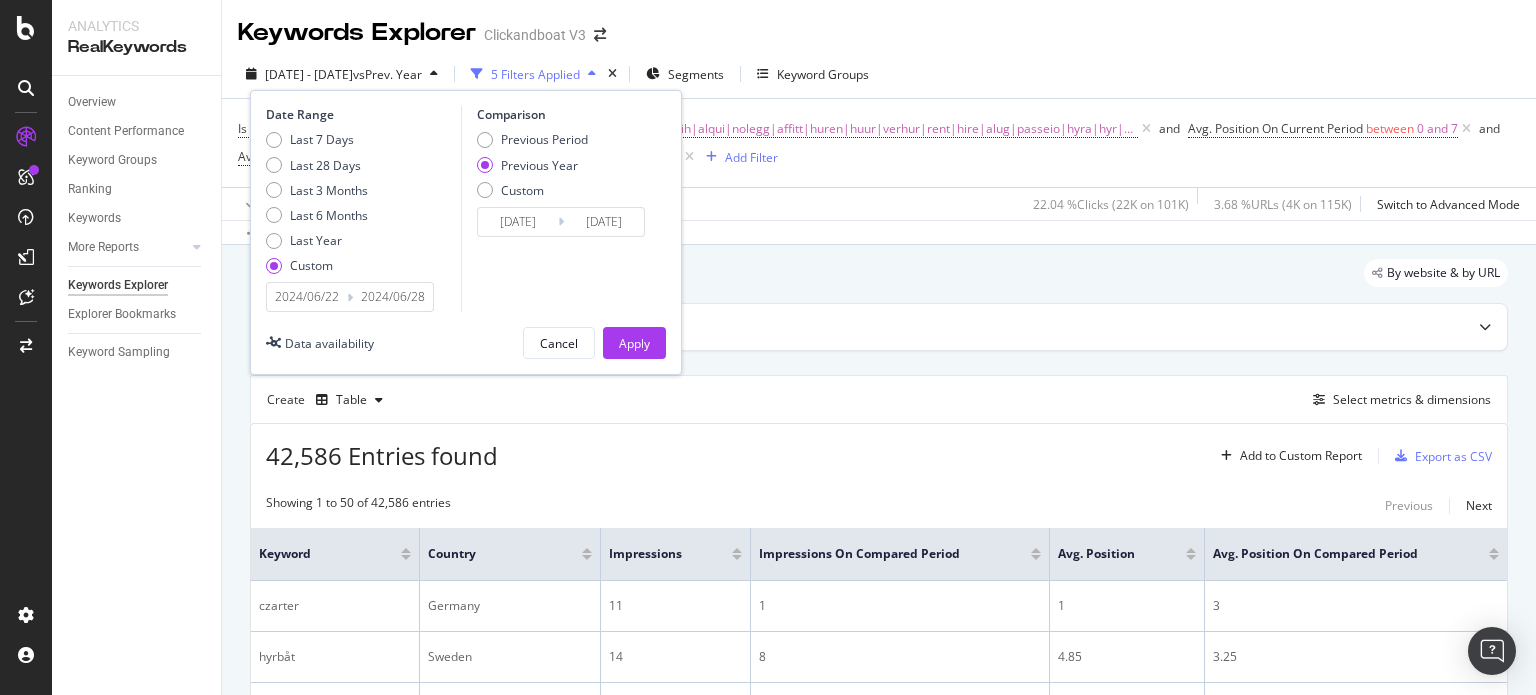 click on "2024/06/28" at bounding box center (393, 297) 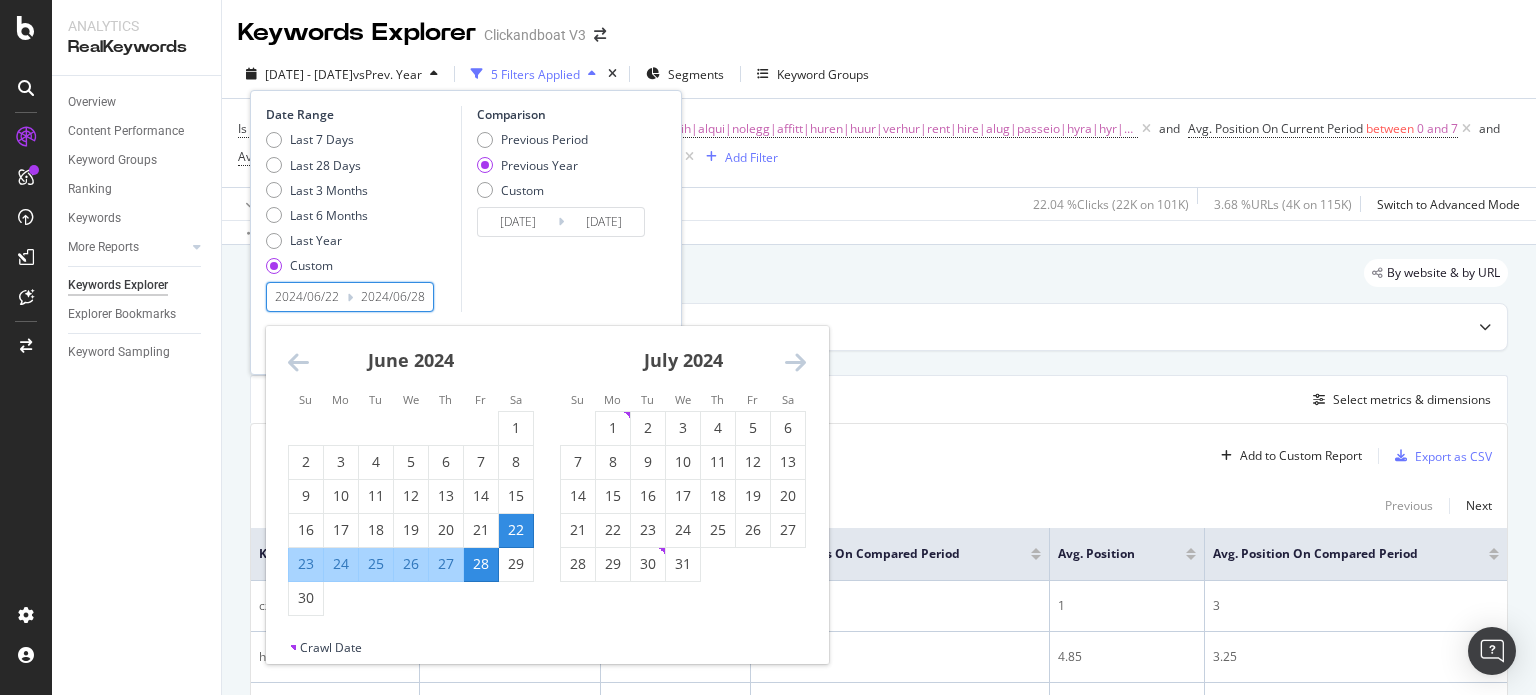 click at bounding box center (795, 362) 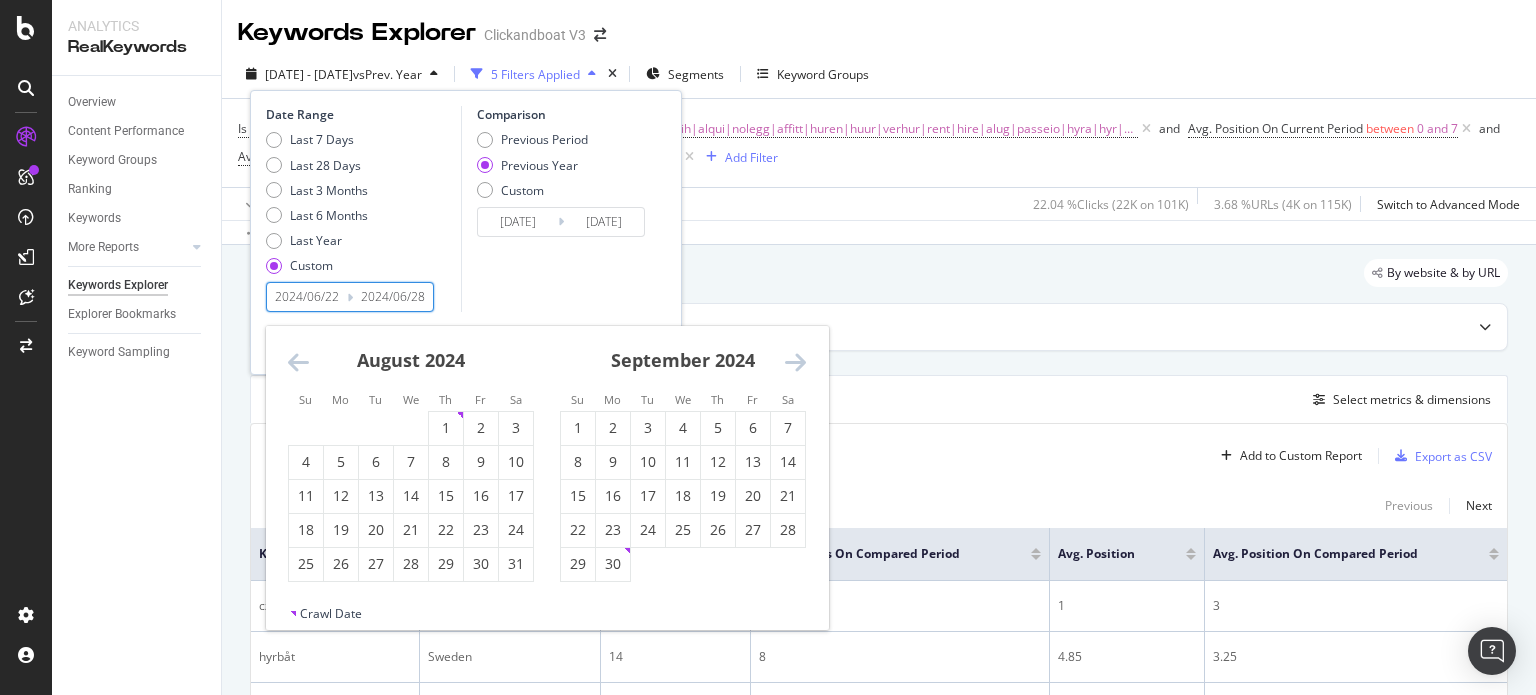 click at bounding box center [795, 362] 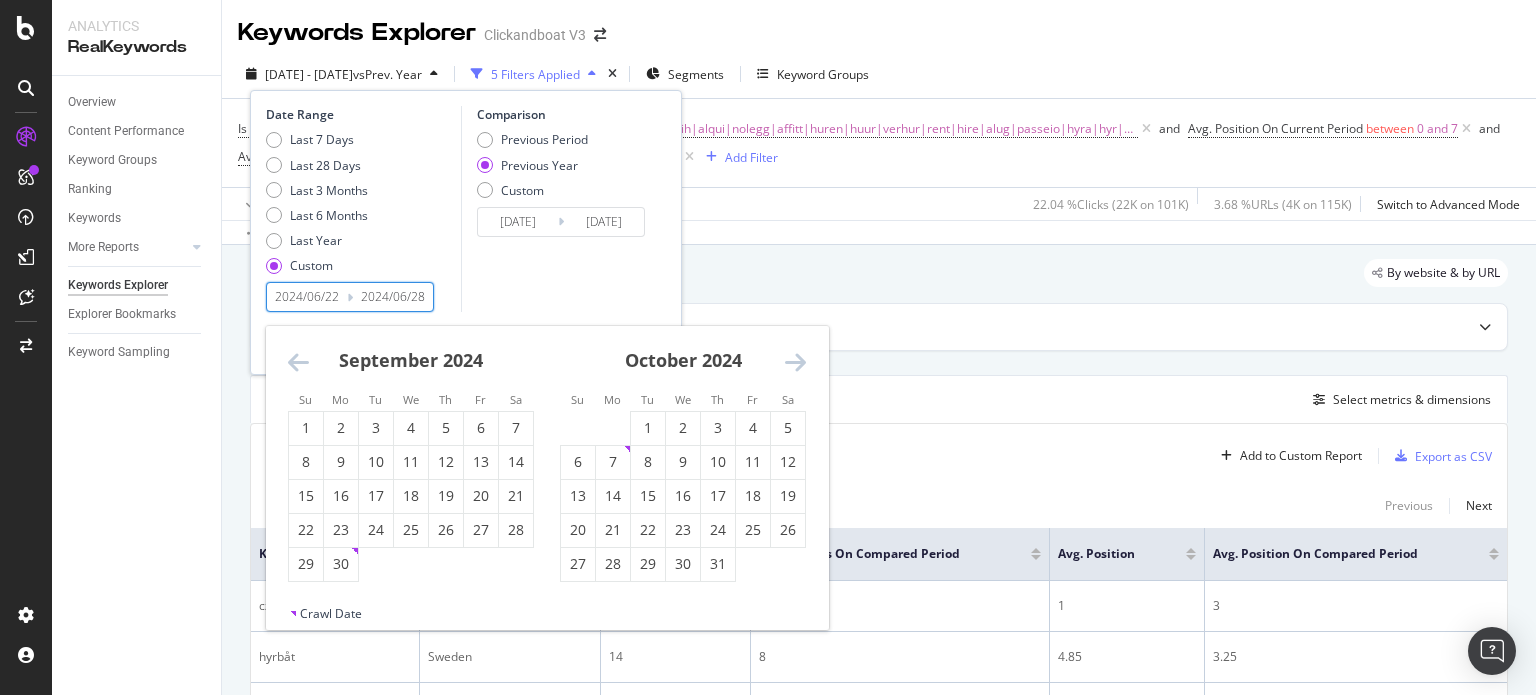 click at bounding box center (795, 362) 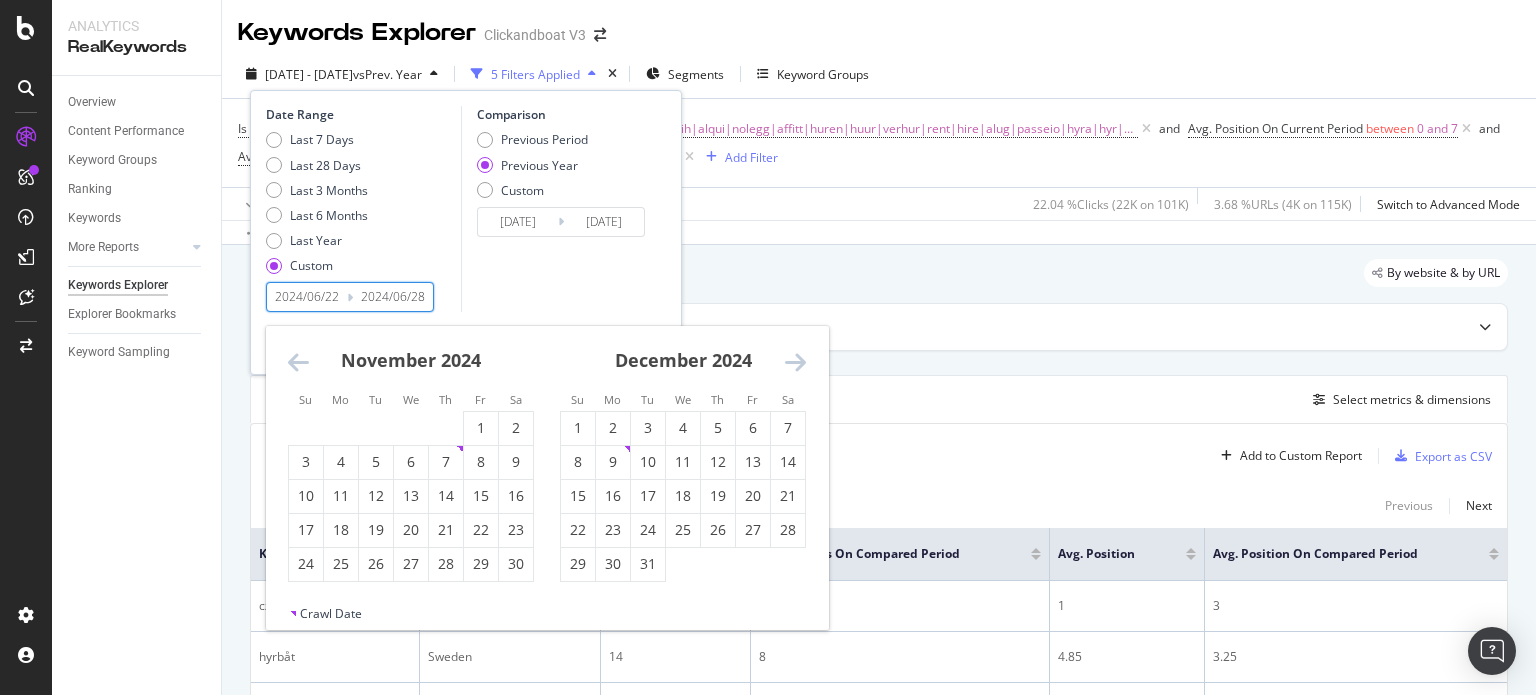 click at bounding box center (795, 362) 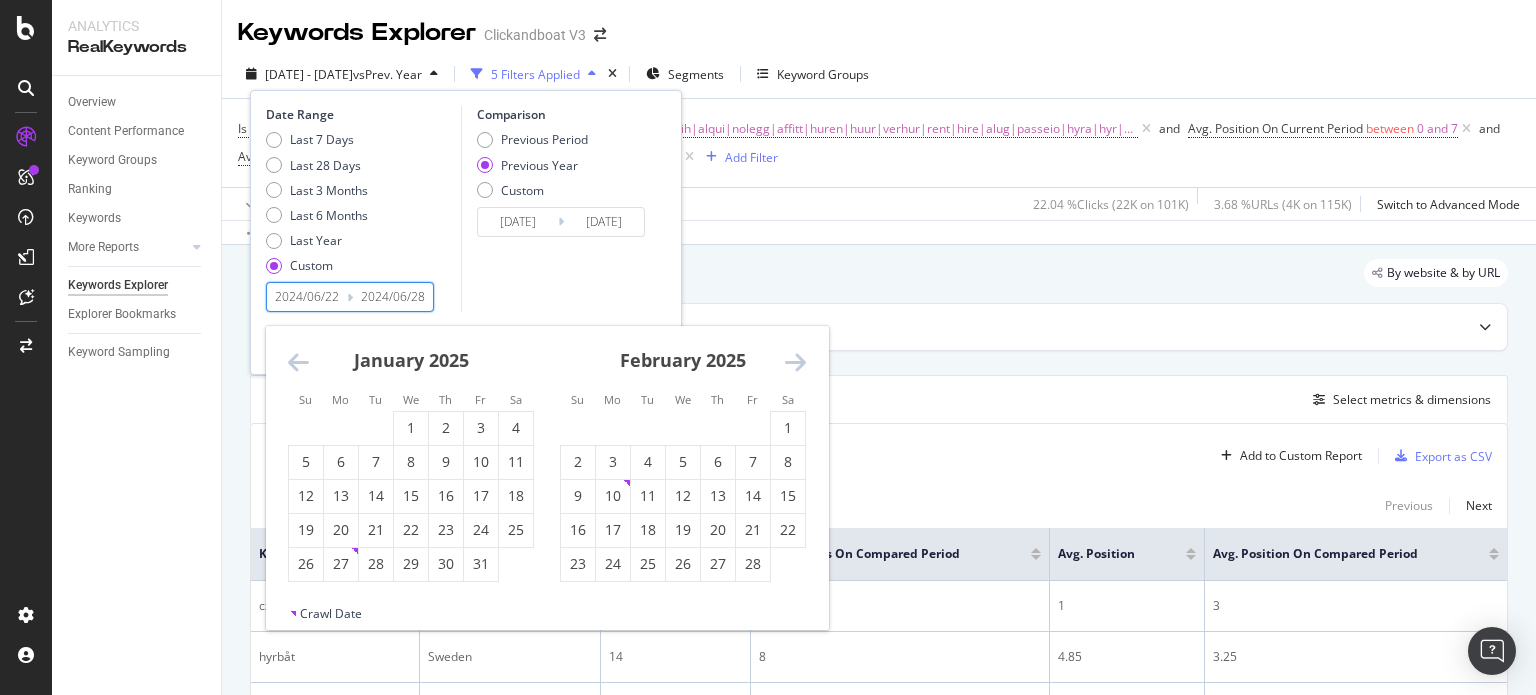 click at bounding box center [795, 362] 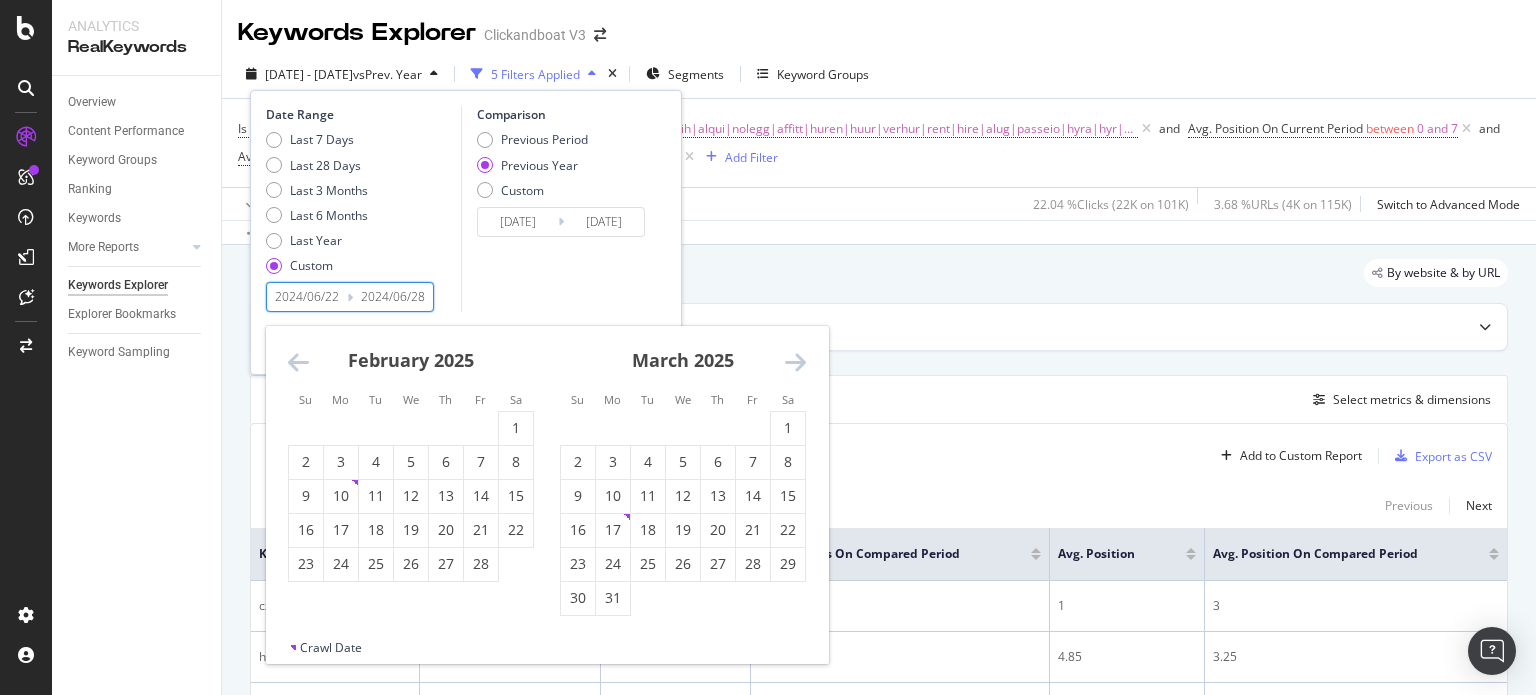 click at bounding box center (795, 362) 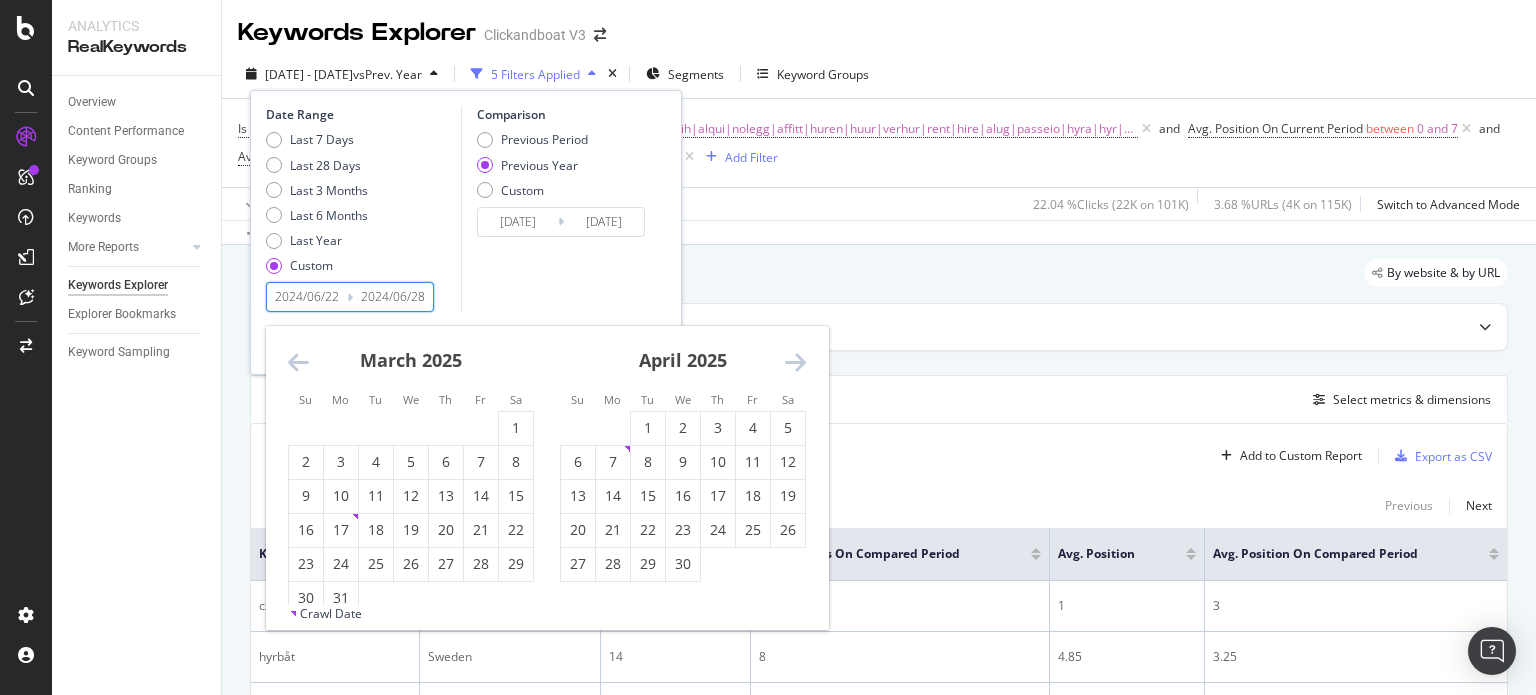 click at bounding box center [795, 362] 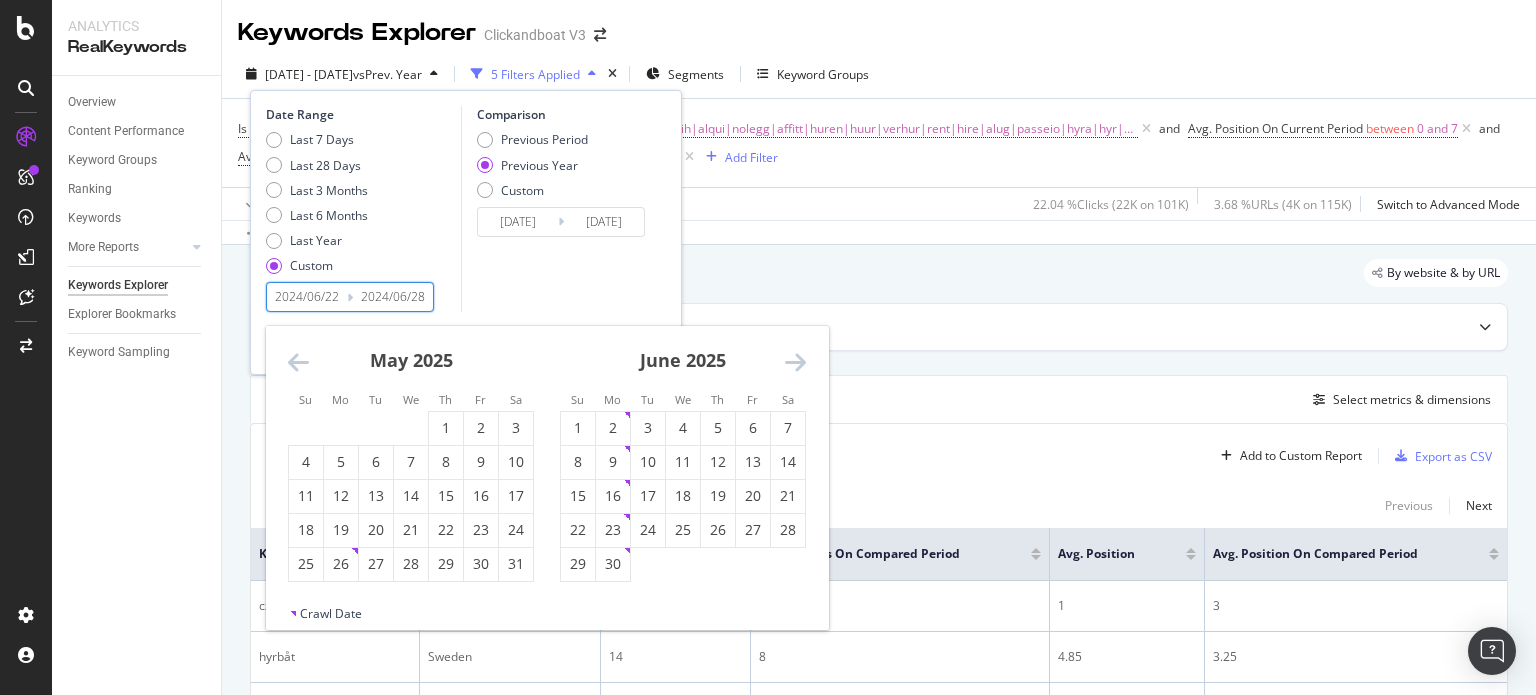 click at bounding box center [795, 362] 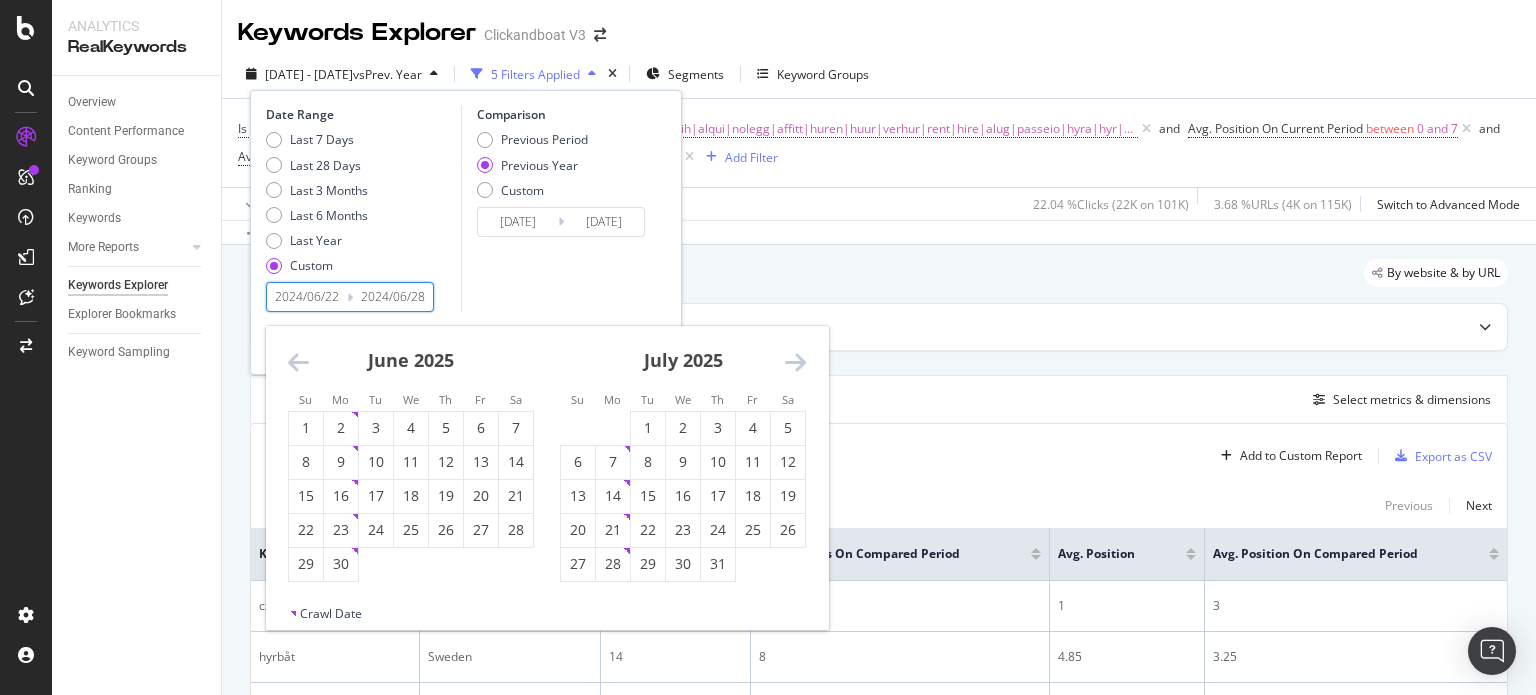 click at bounding box center (795, 362) 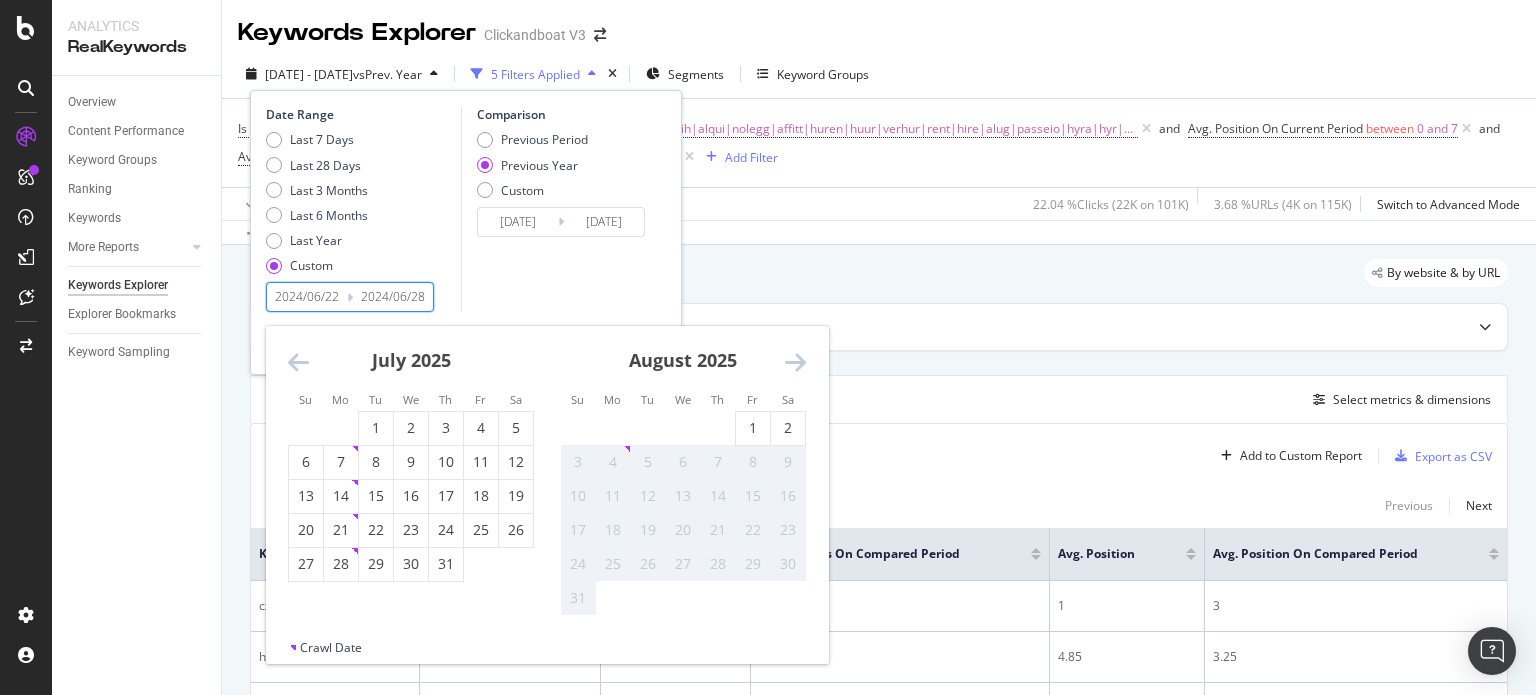 click at bounding box center [795, 362] 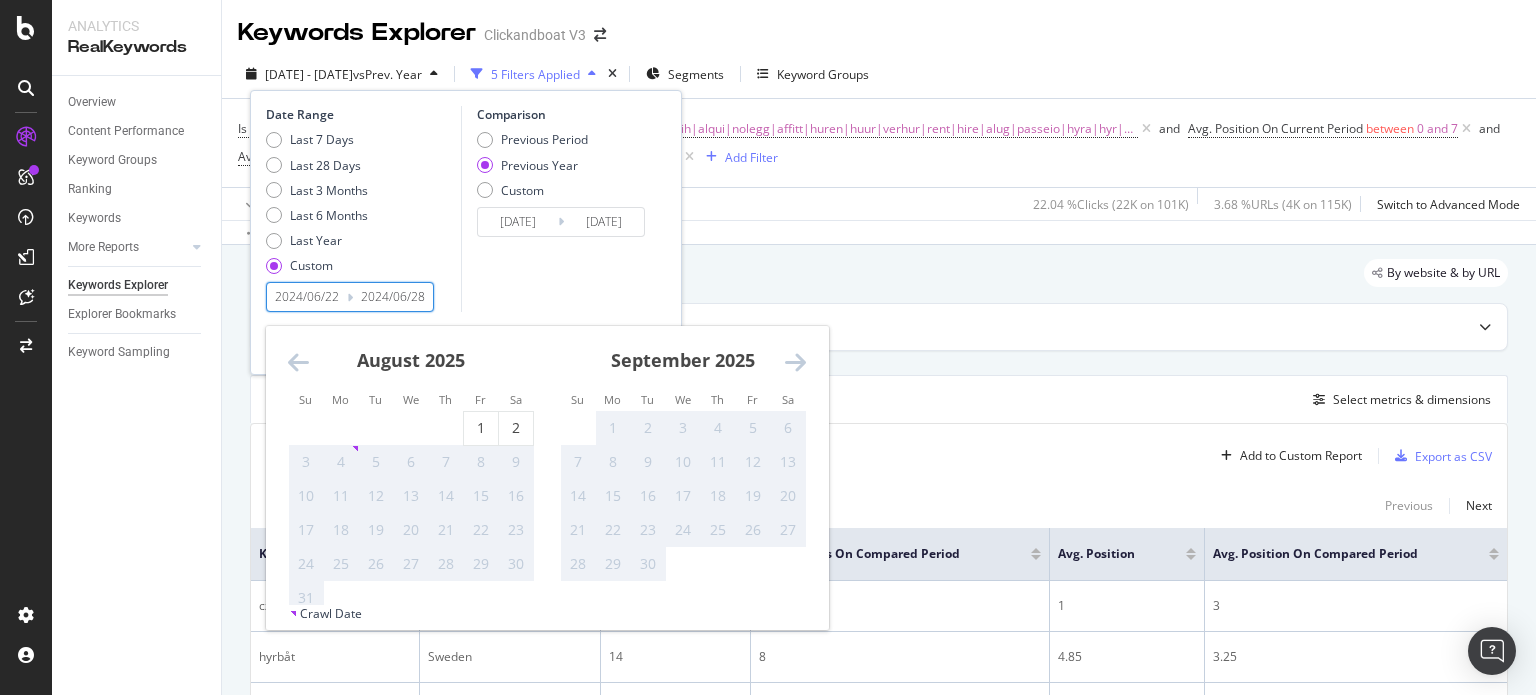 click at bounding box center (298, 362) 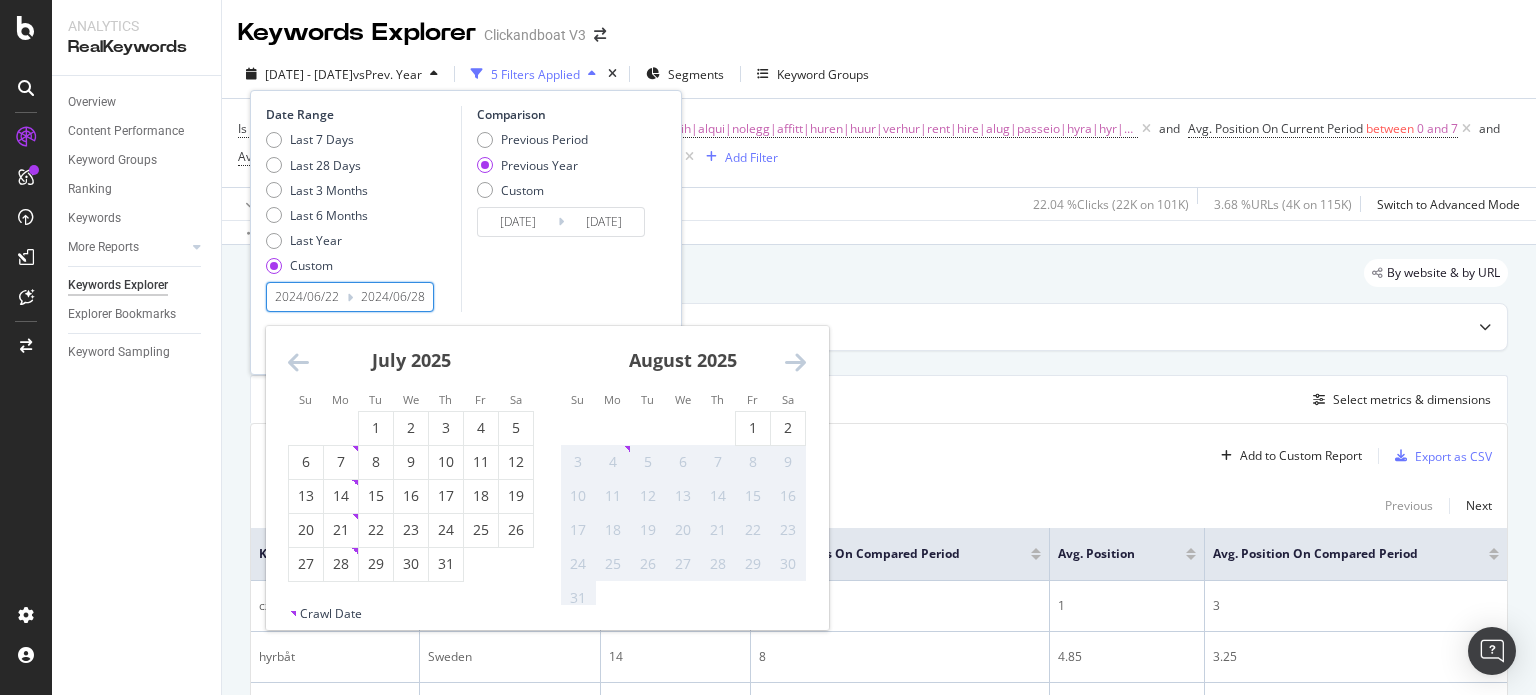 click at bounding box center (298, 362) 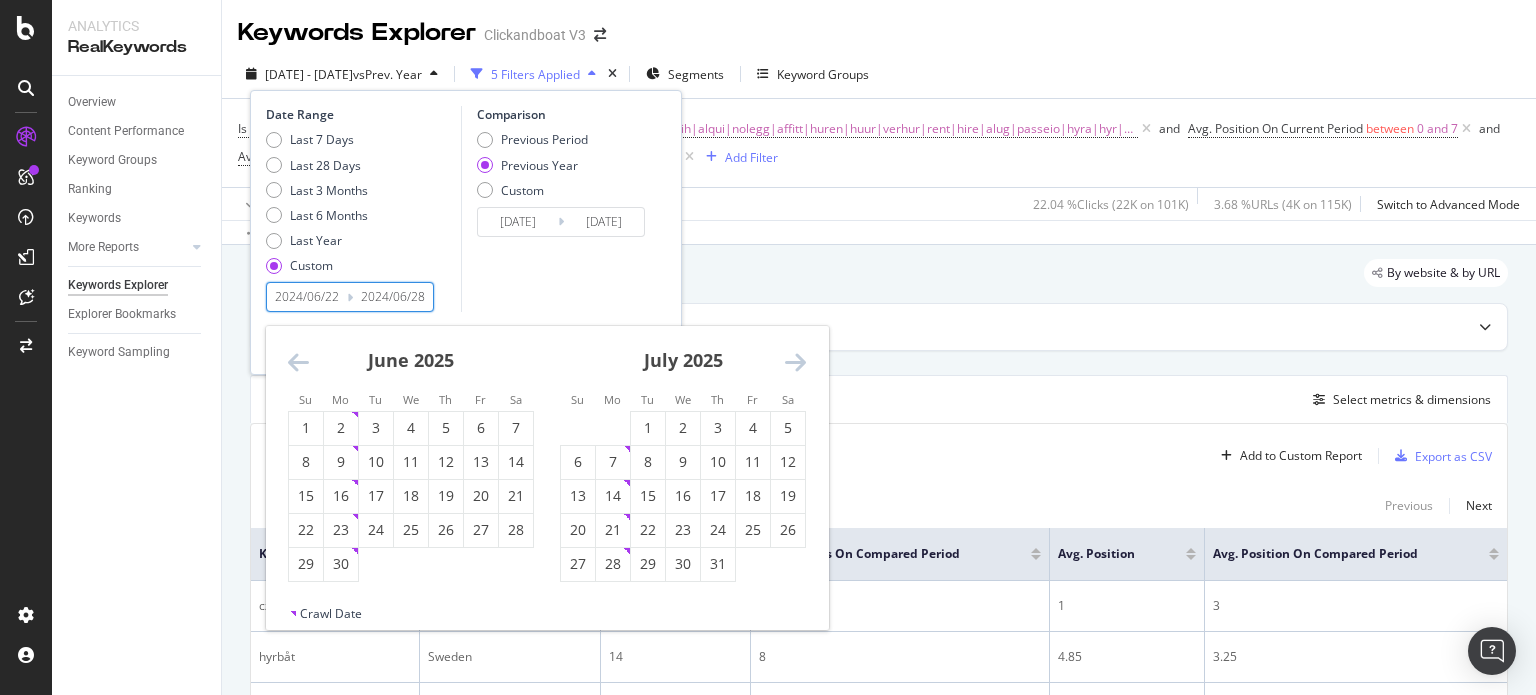 click at bounding box center (298, 362) 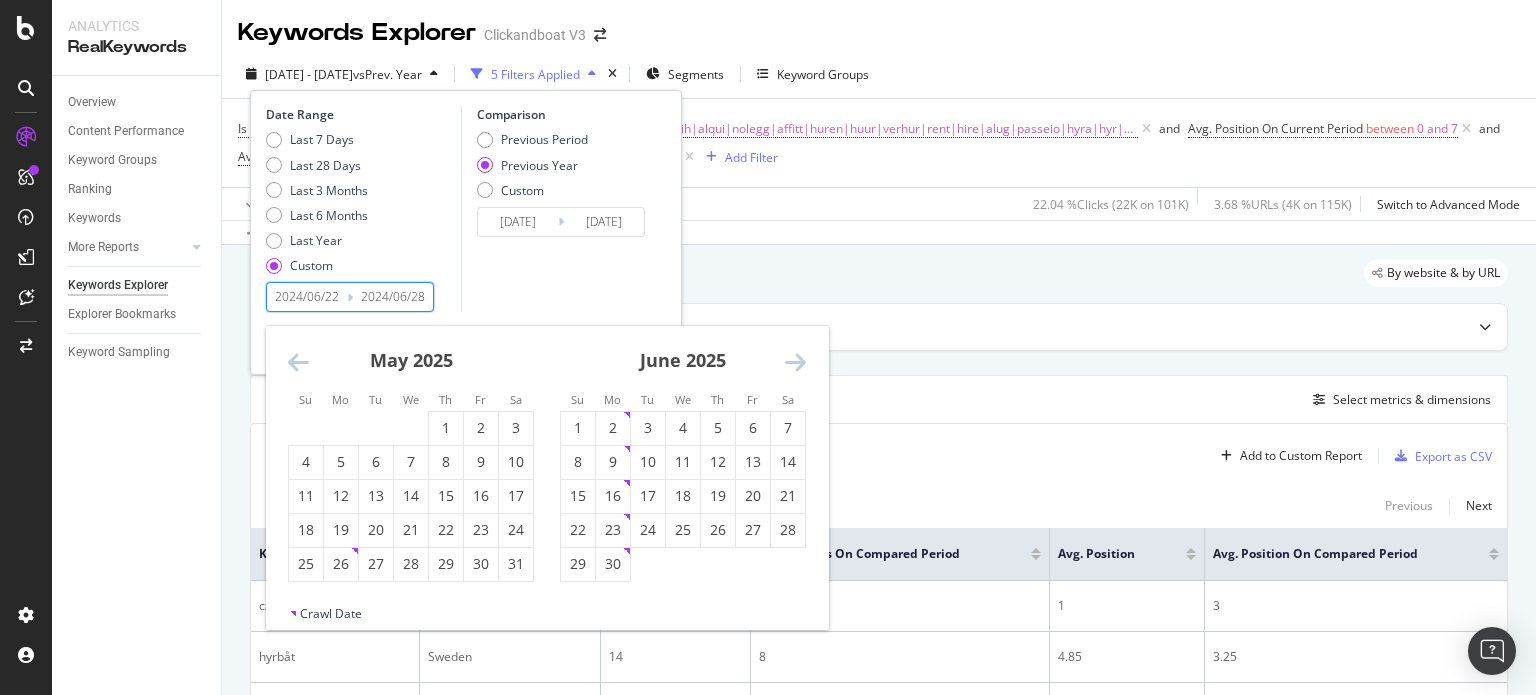 click at bounding box center (298, 362) 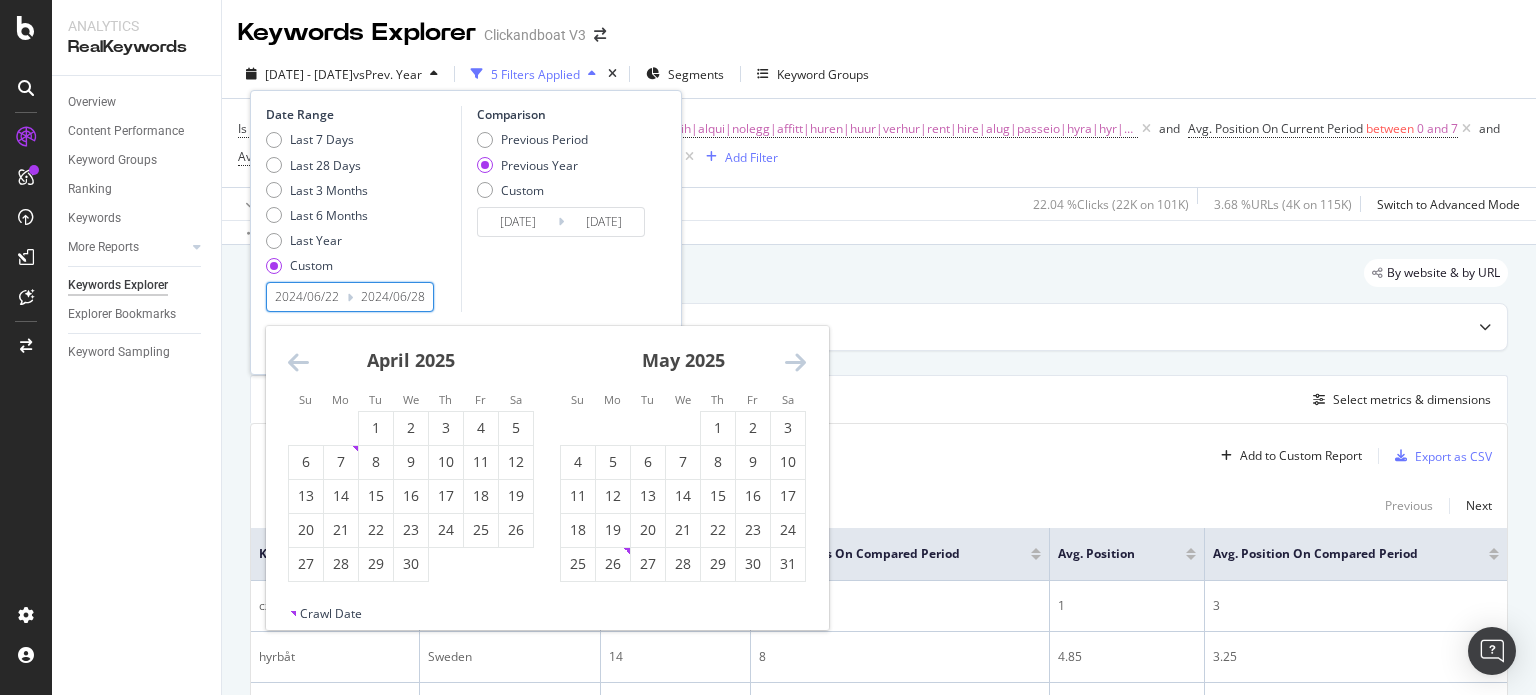 click at bounding box center (298, 362) 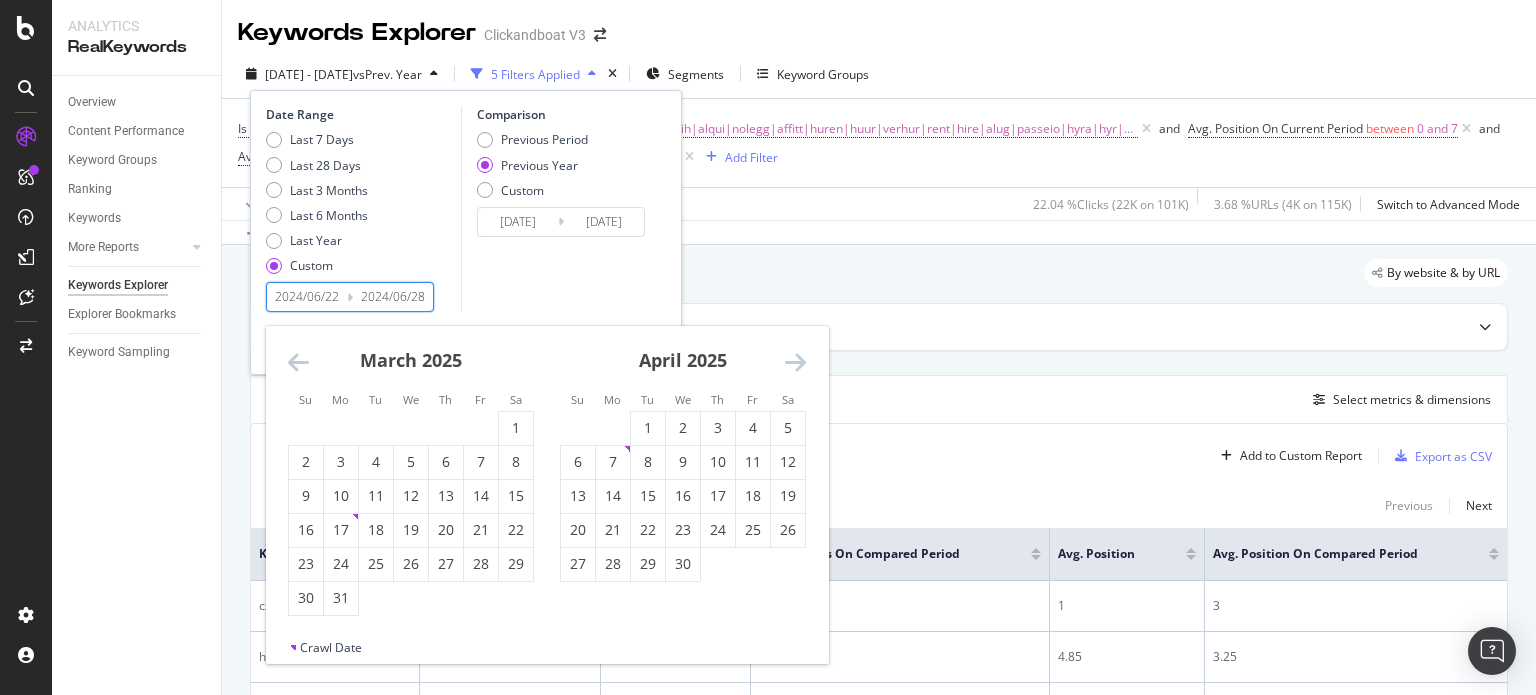click at bounding box center (298, 362) 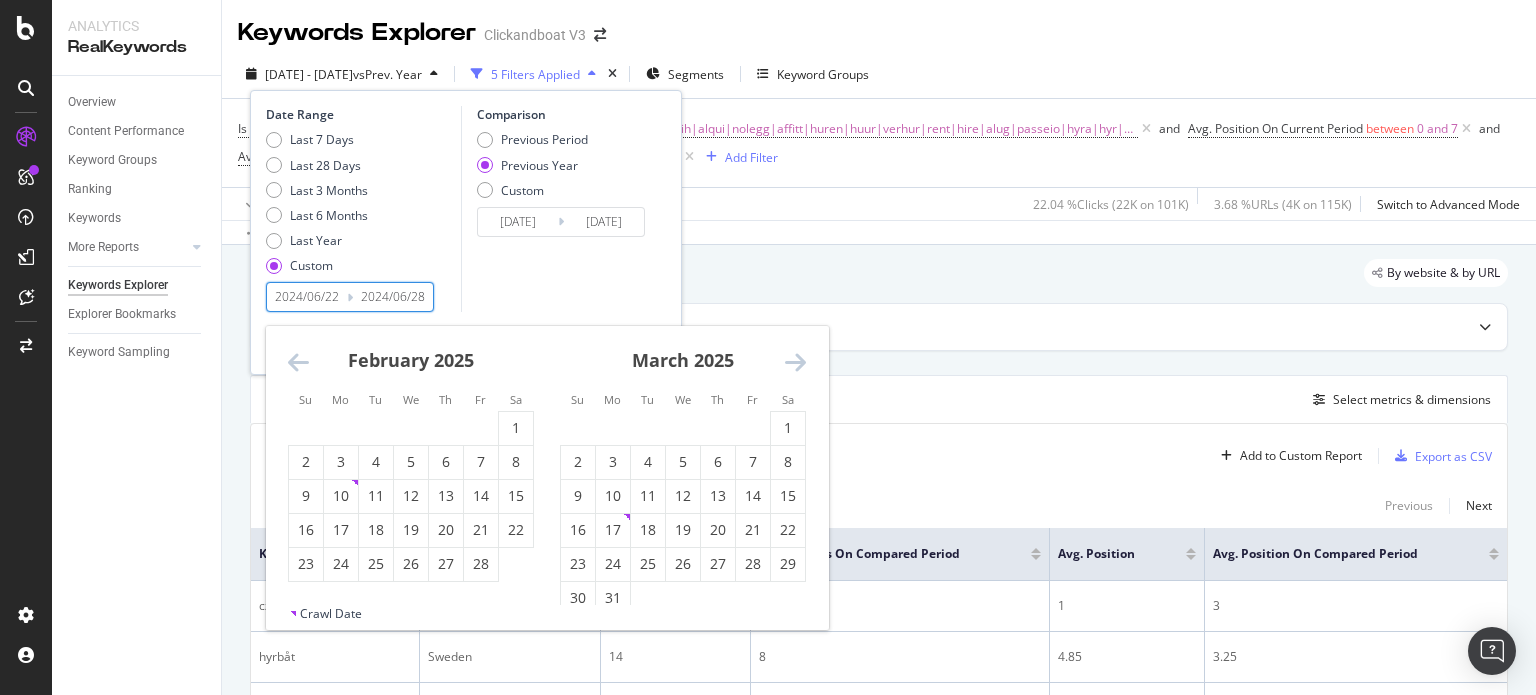 click at bounding box center (298, 362) 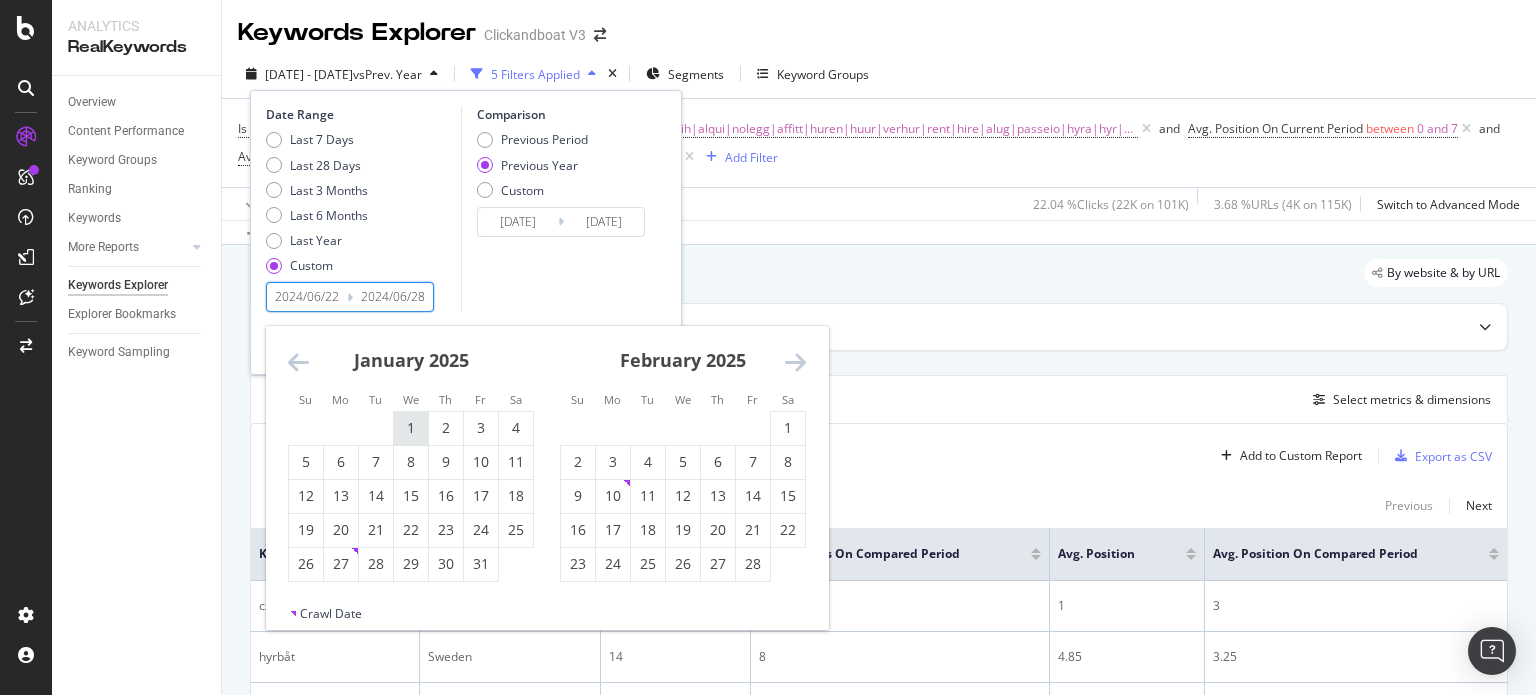 click on "1" at bounding box center [411, 428] 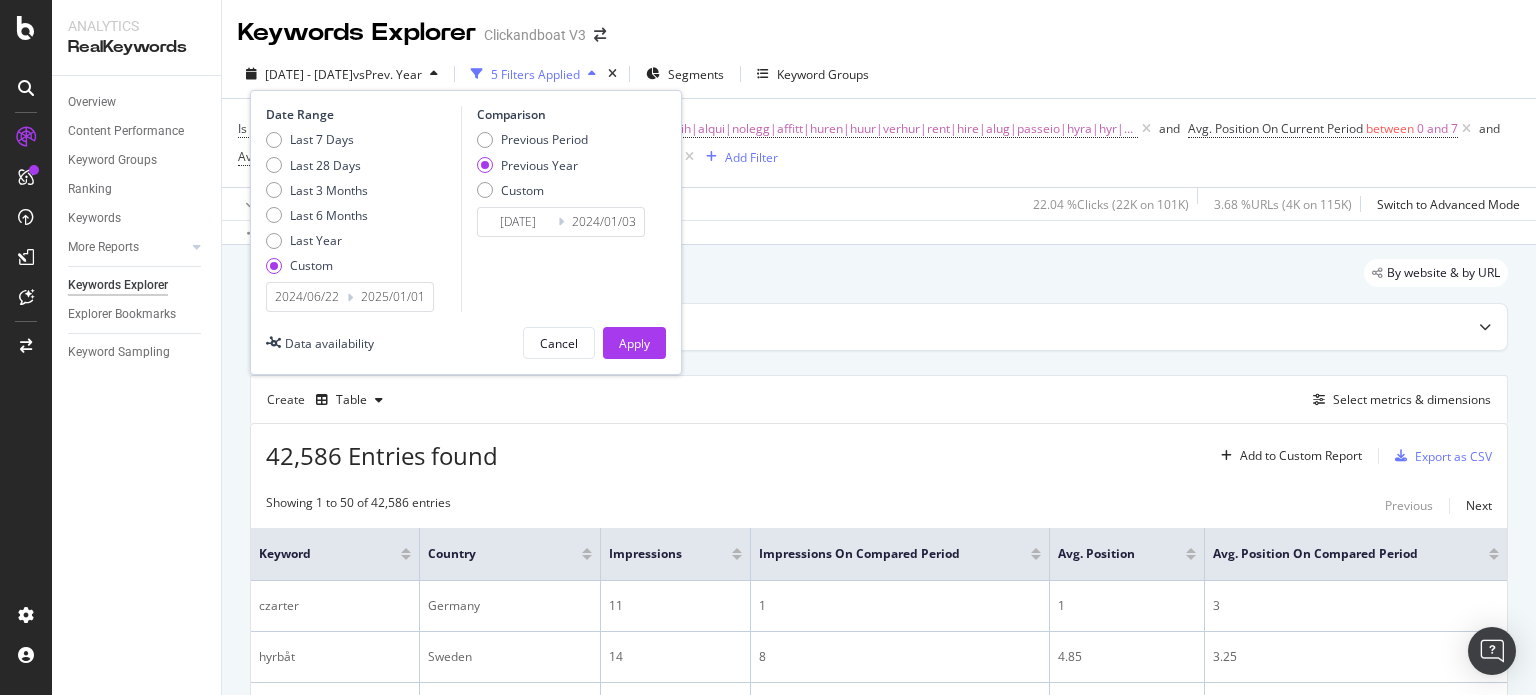 click on "2025/01/01" at bounding box center (393, 297) 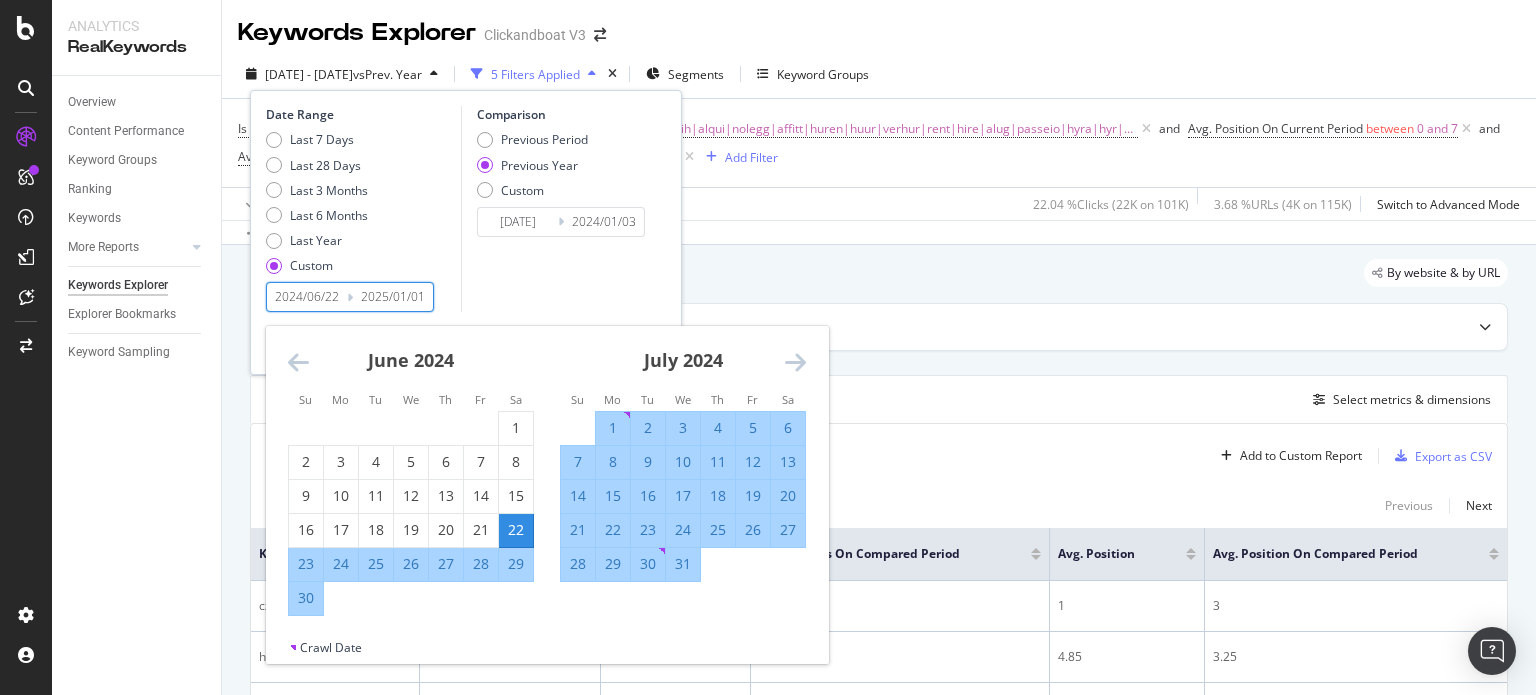 click at bounding box center (795, 362) 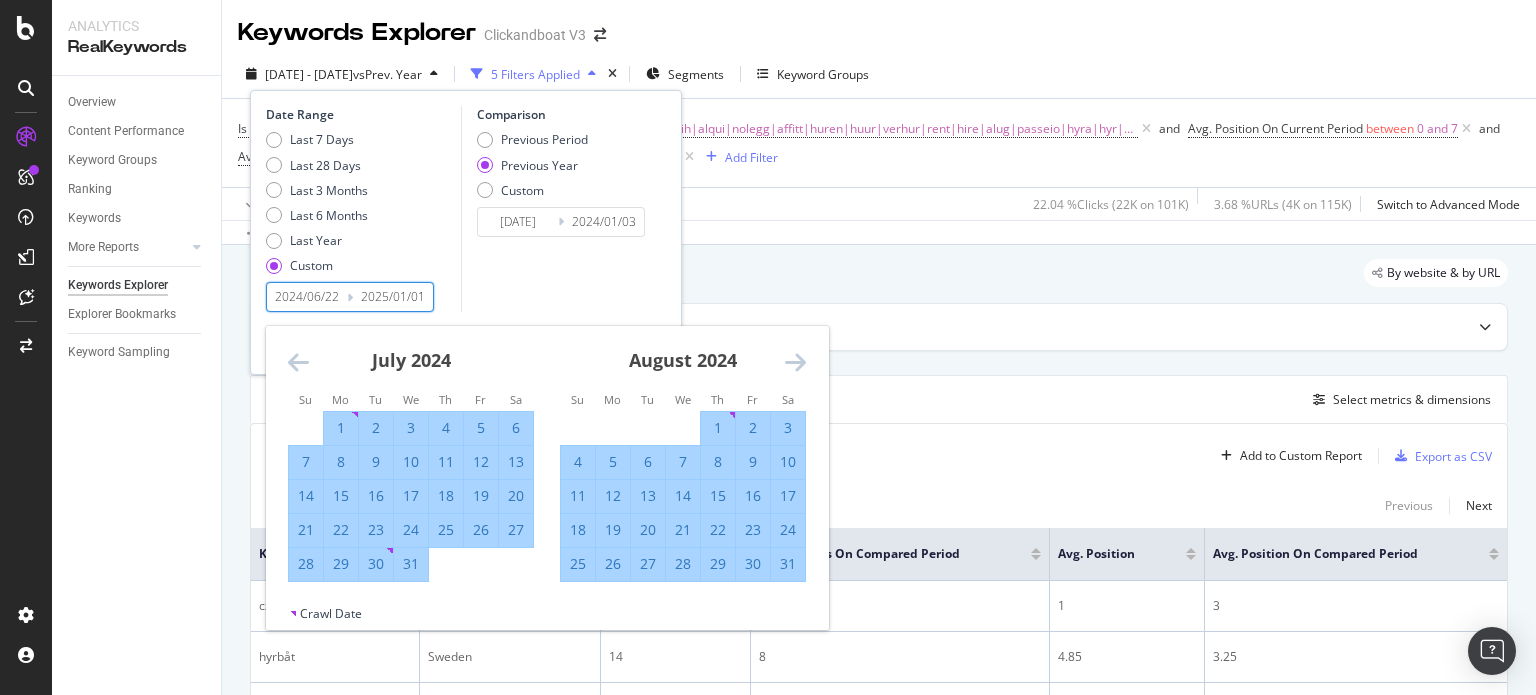 drag, startPoint x: 335, startPoint y: 299, endPoint x: 293, endPoint y: 307, distance: 42.755116 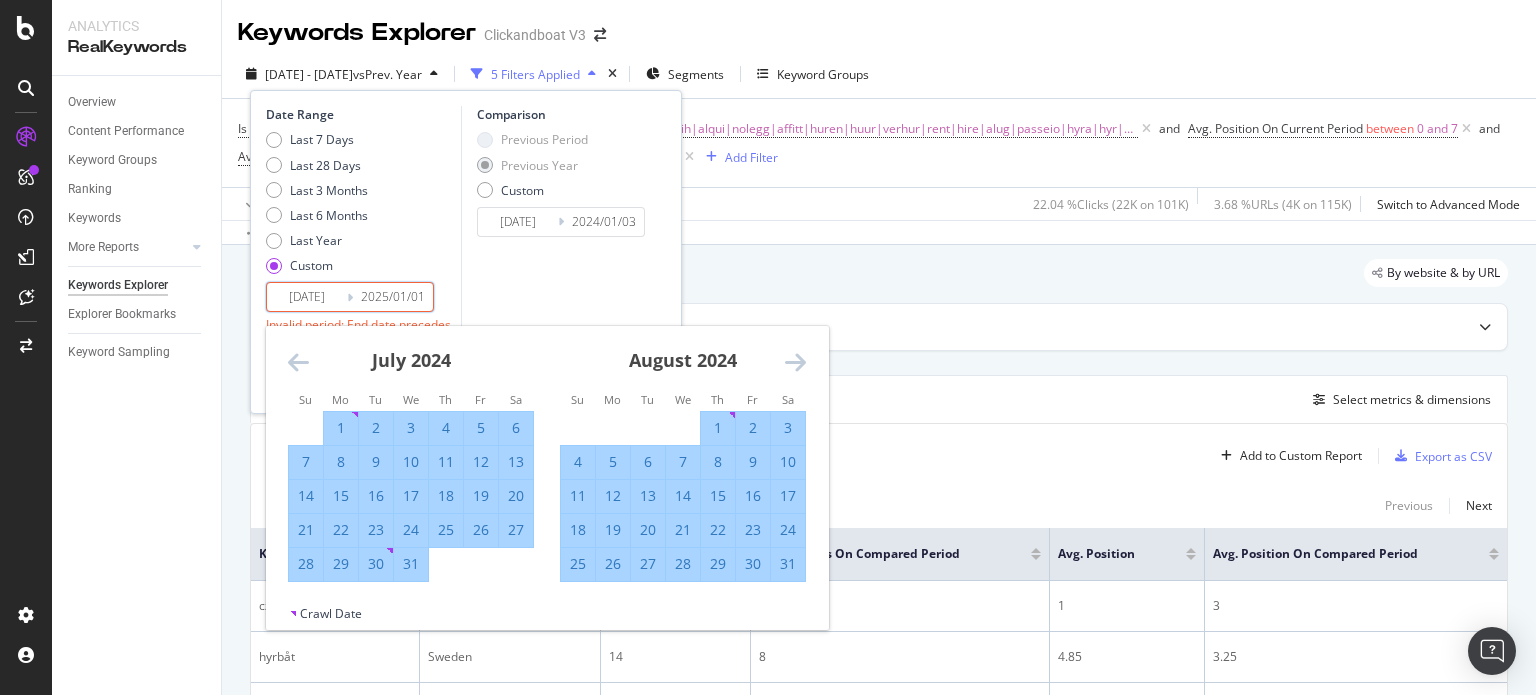 type on "2024/06/22" 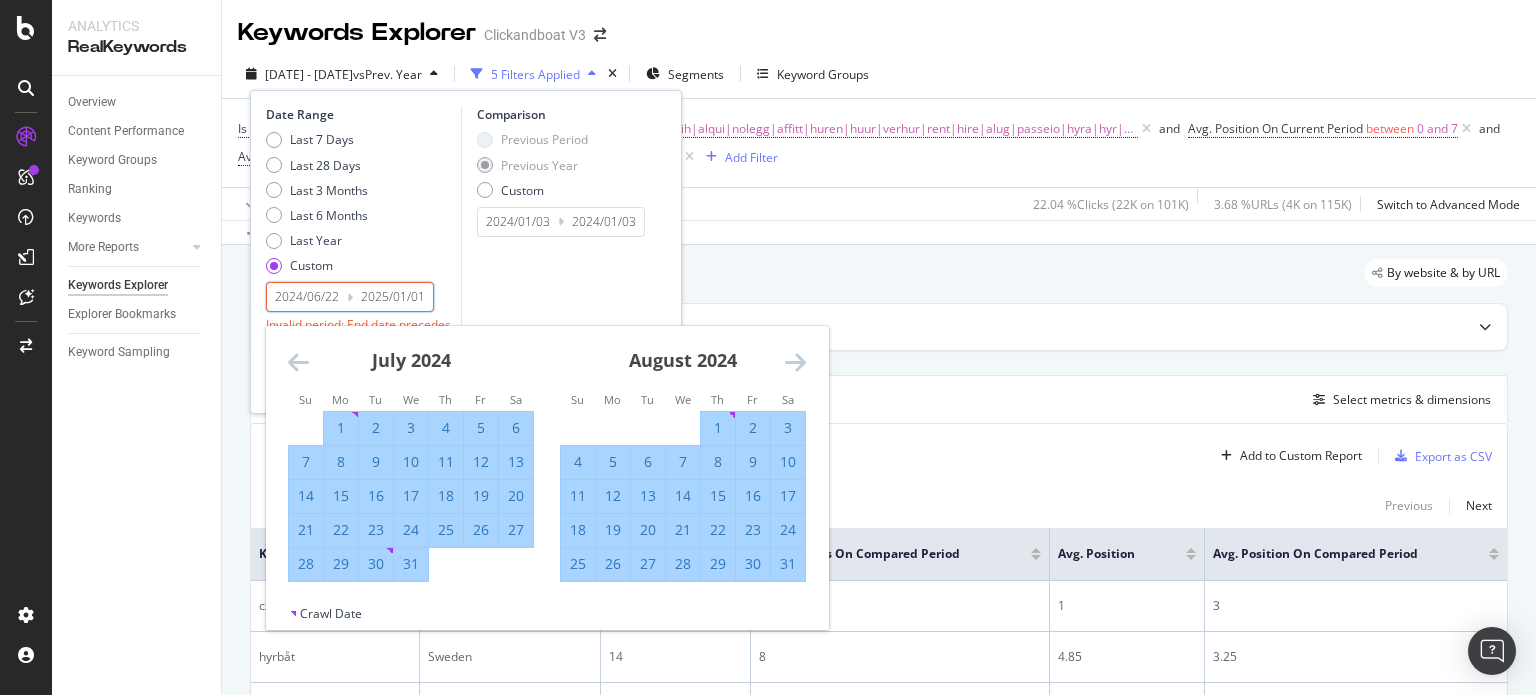 type on "2025/01/01" 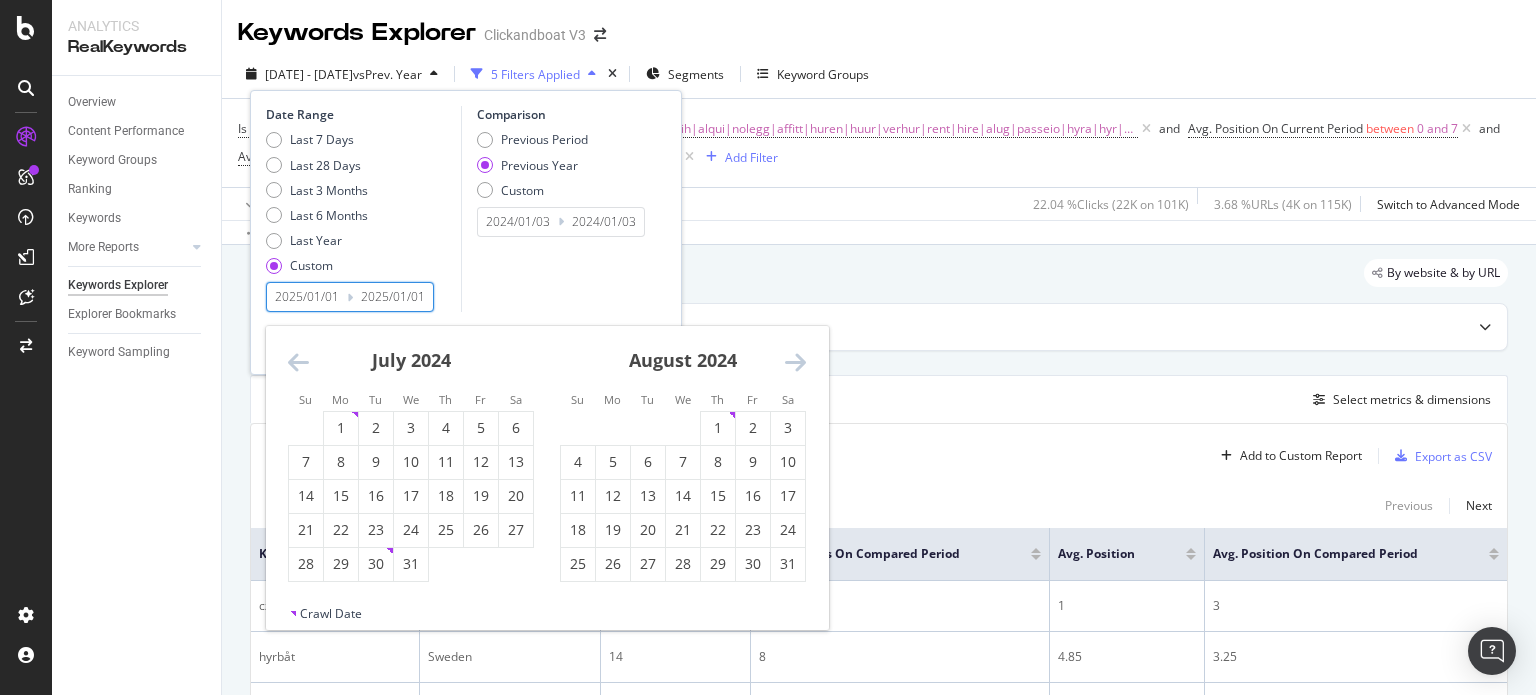 click at bounding box center (795, 362) 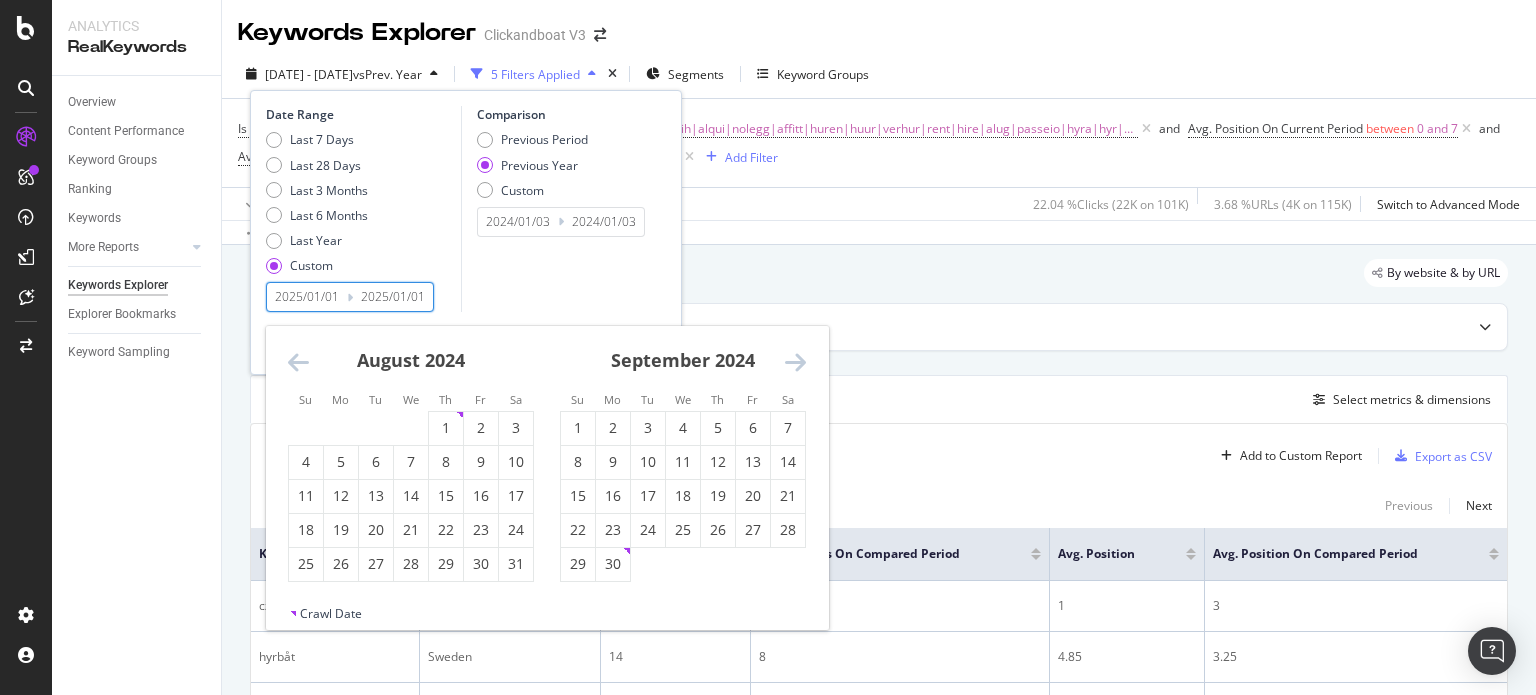 click at bounding box center [795, 362] 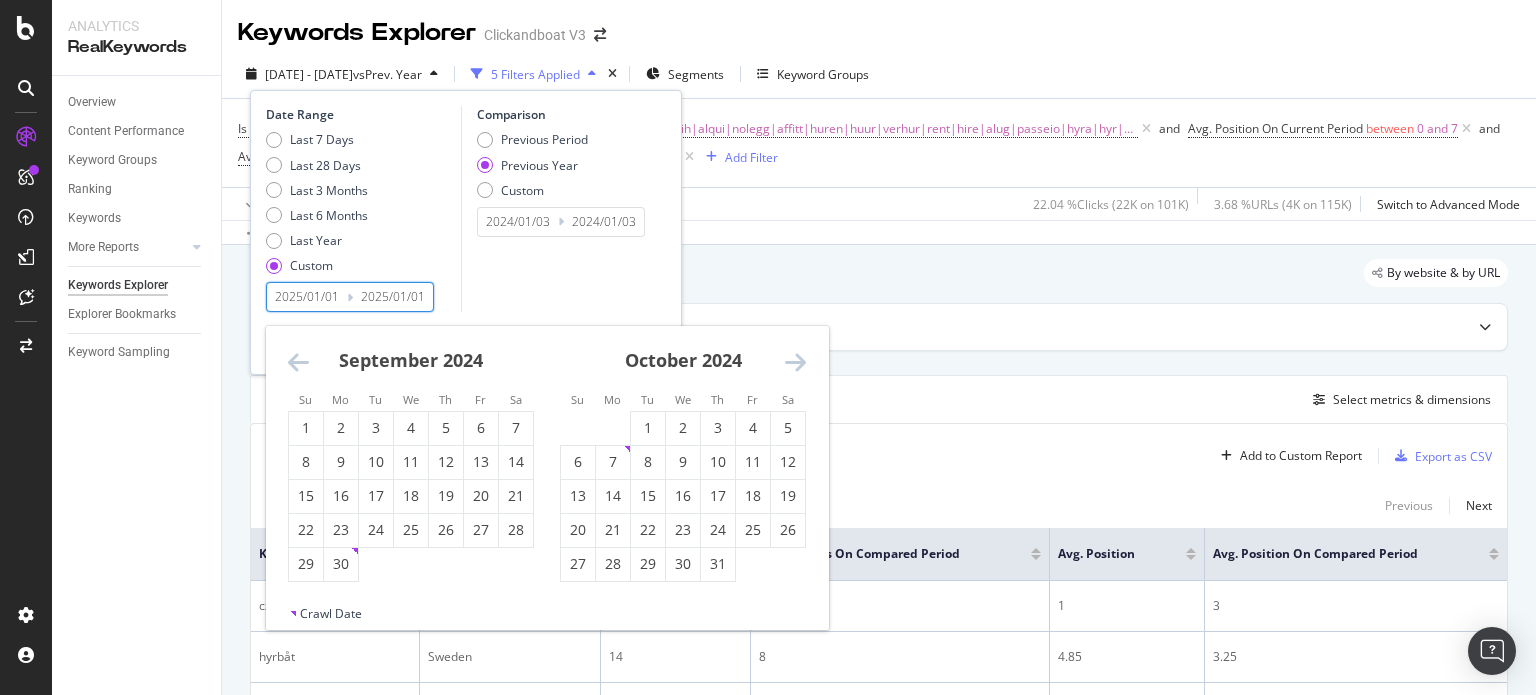 click at bounding box center [795, 362] 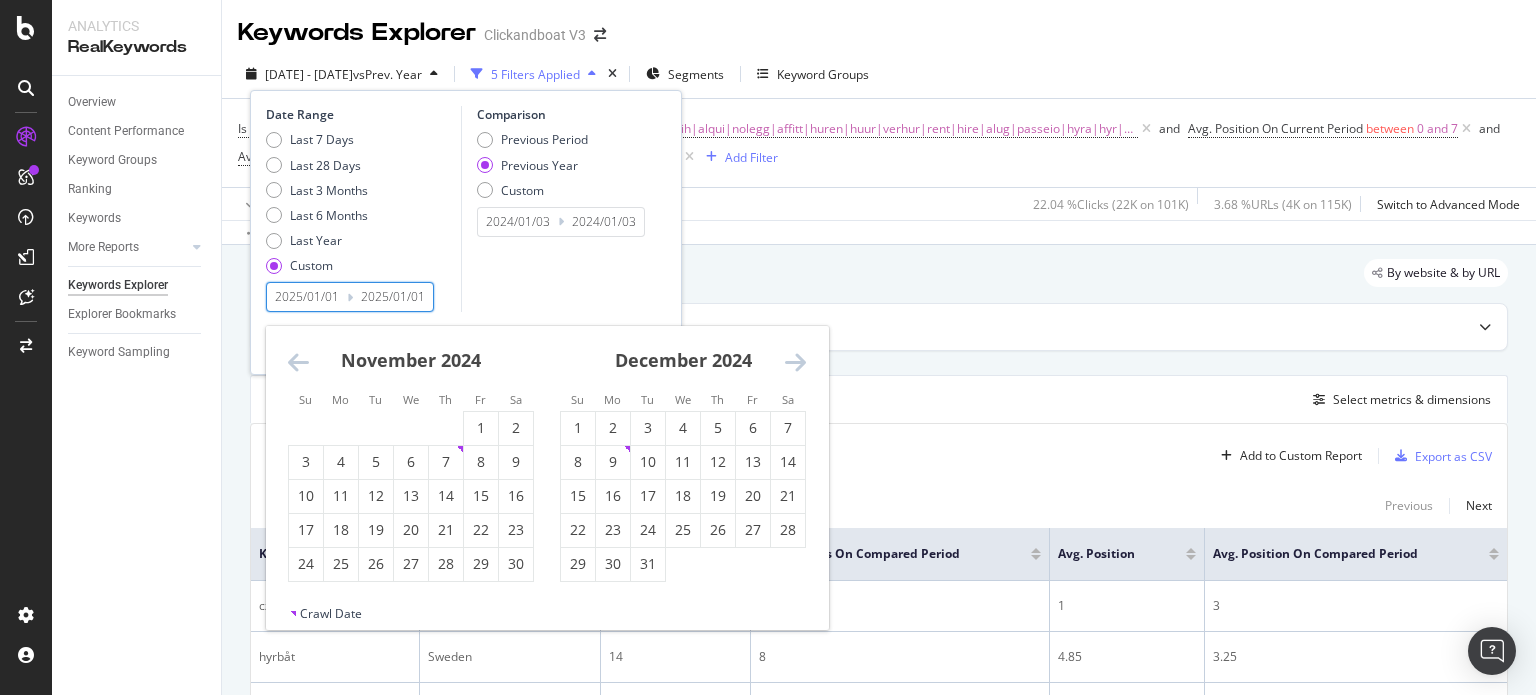 click at bounding box center [795, 362] 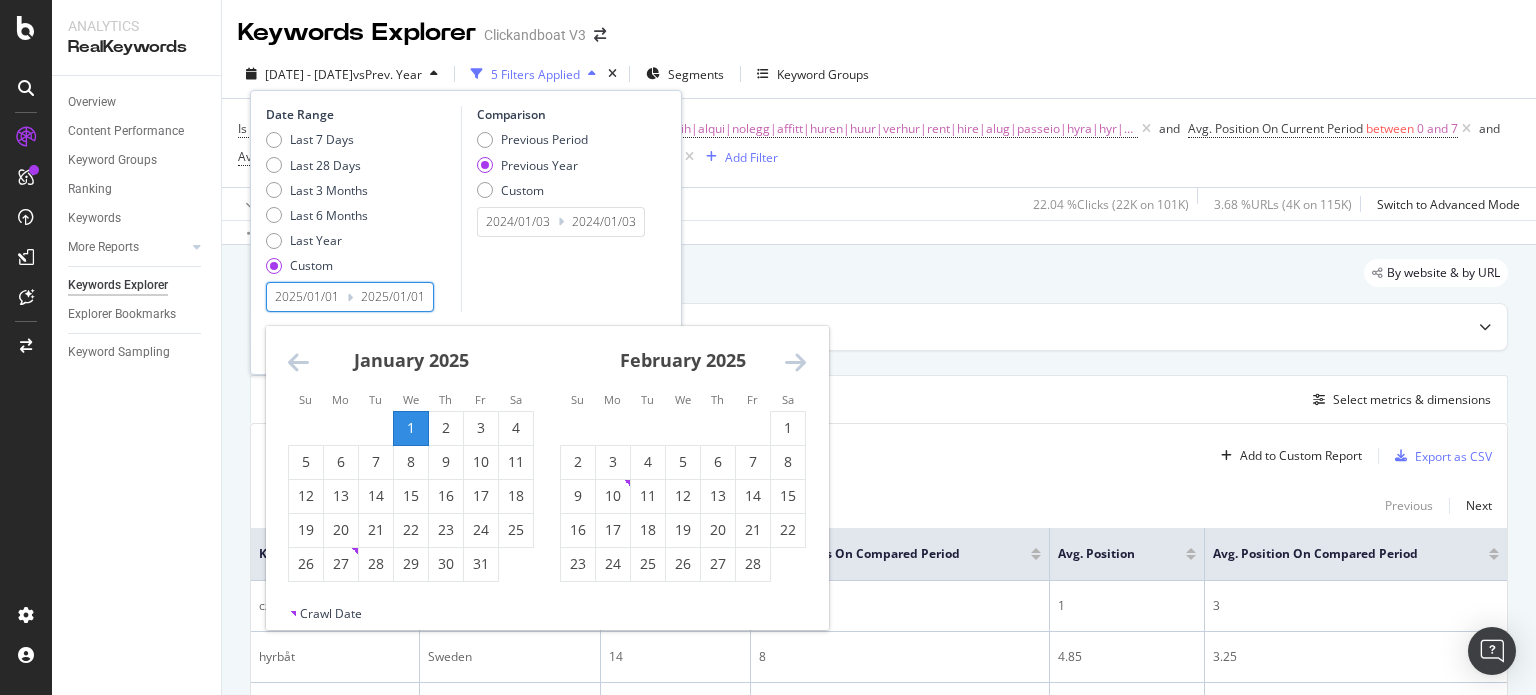 click at bounding box center [795, 362] 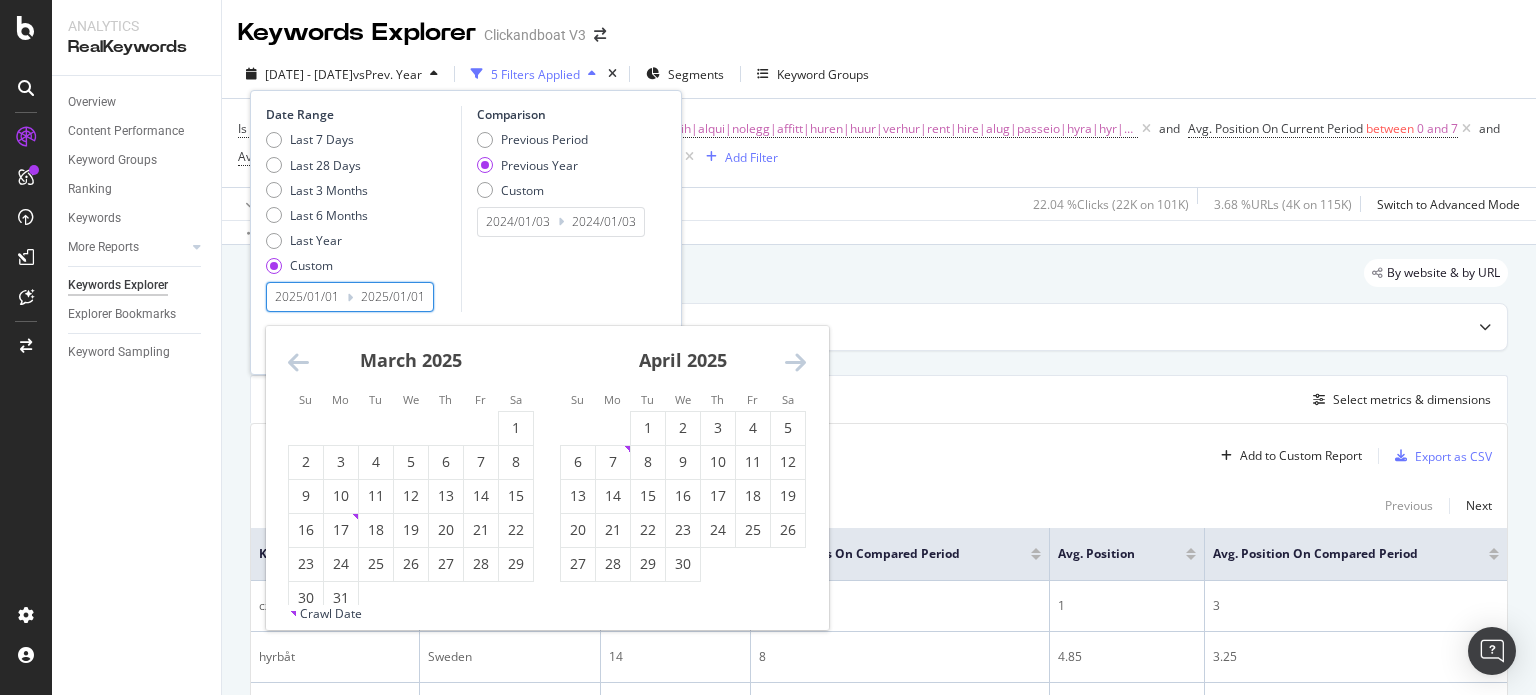 click on "[MONTH] [YEAR] [NUMBERS]" at bounding box center [411, 471] 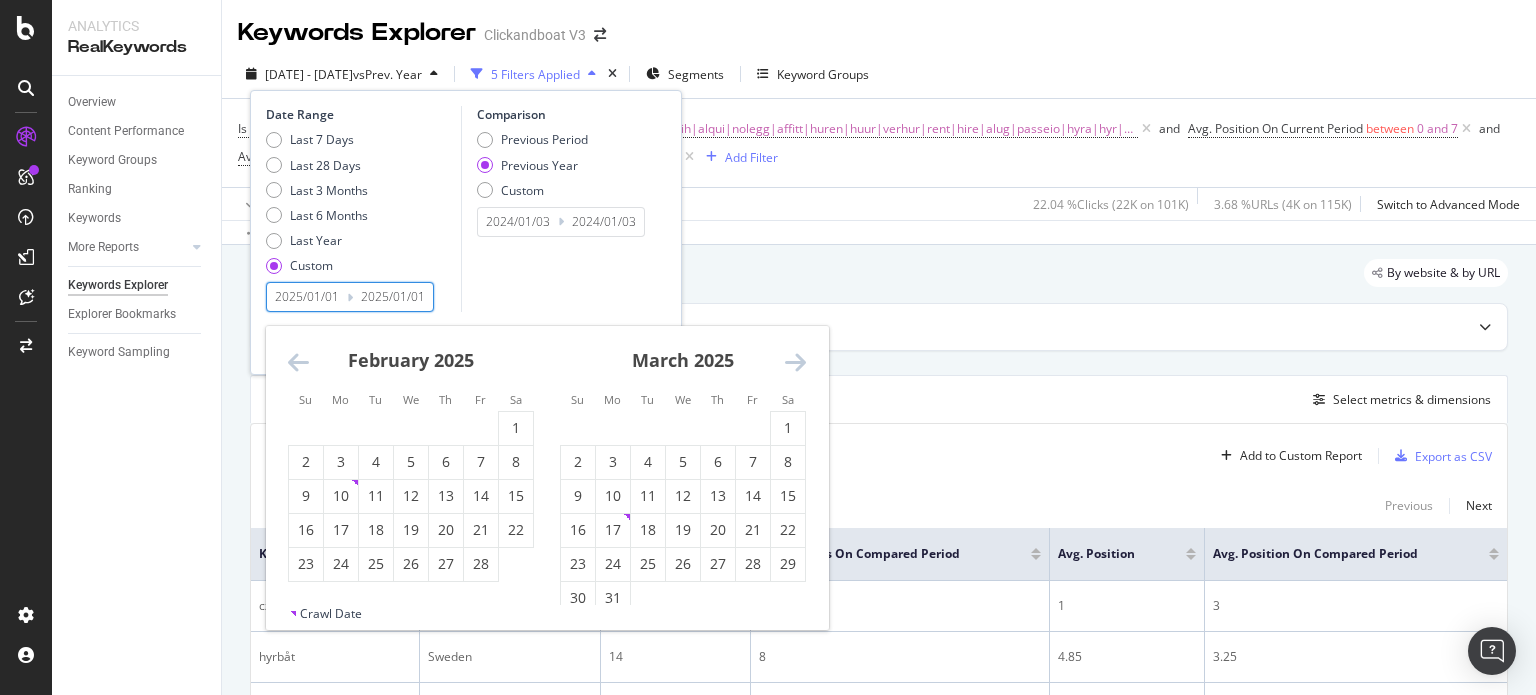 click at bounding box center [298, 362] 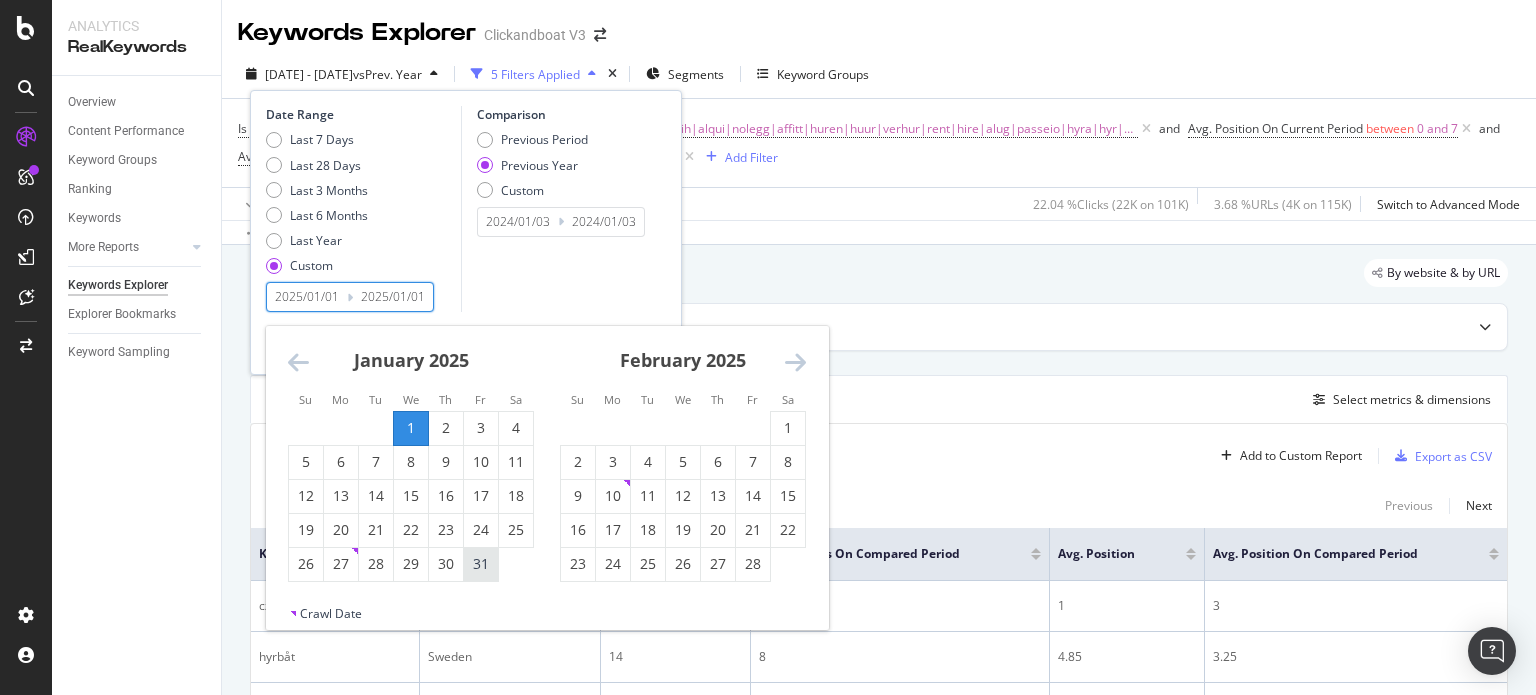 click on "31" at bounding box center (481, 564) 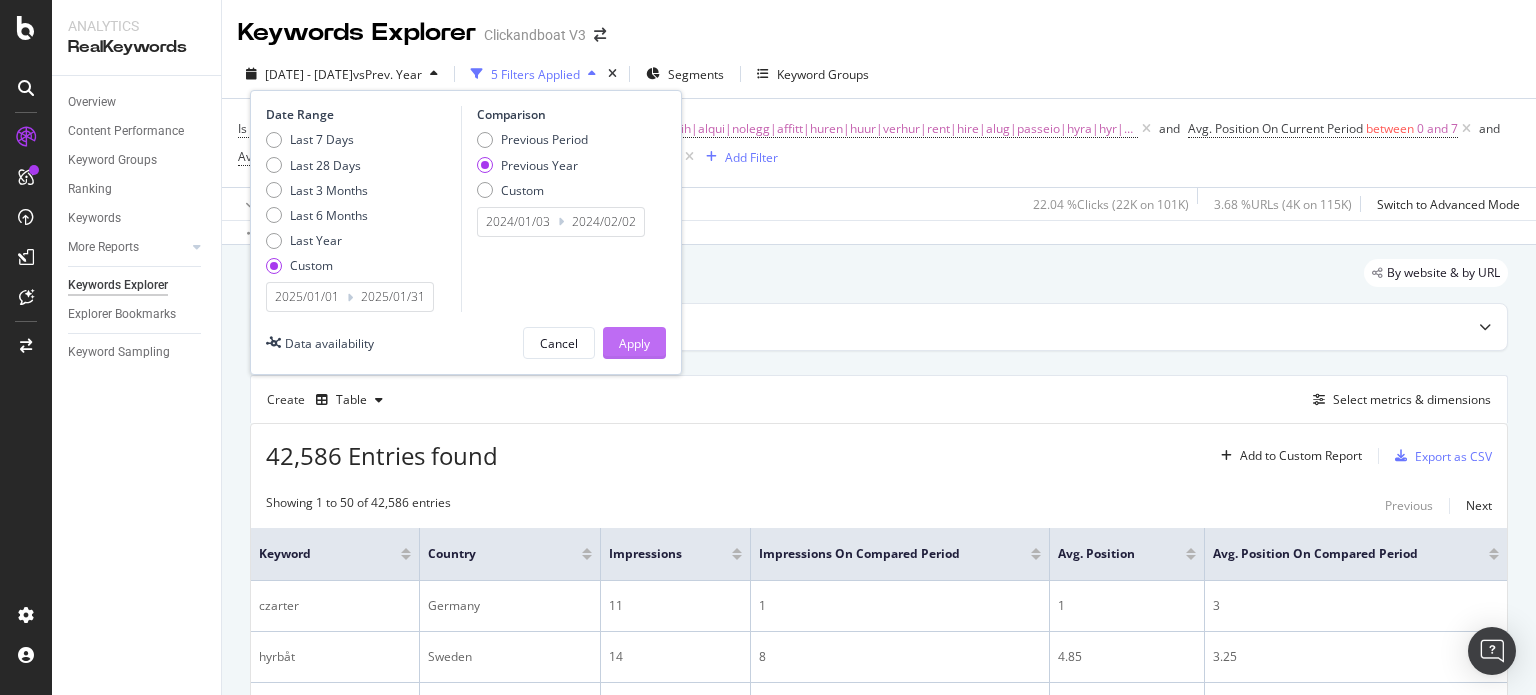 click on "Apply" at bounding box center [634, 343] 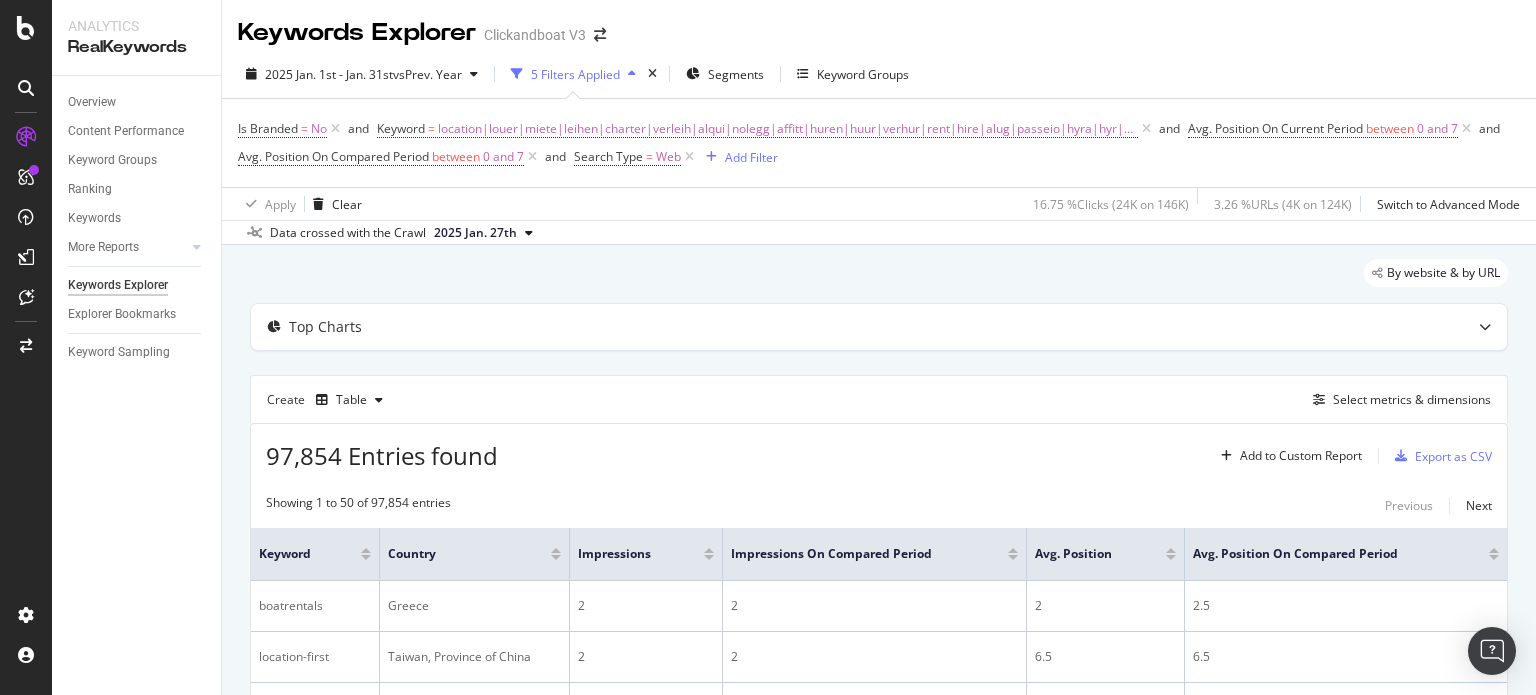 click at bounding box center (1171, 557) 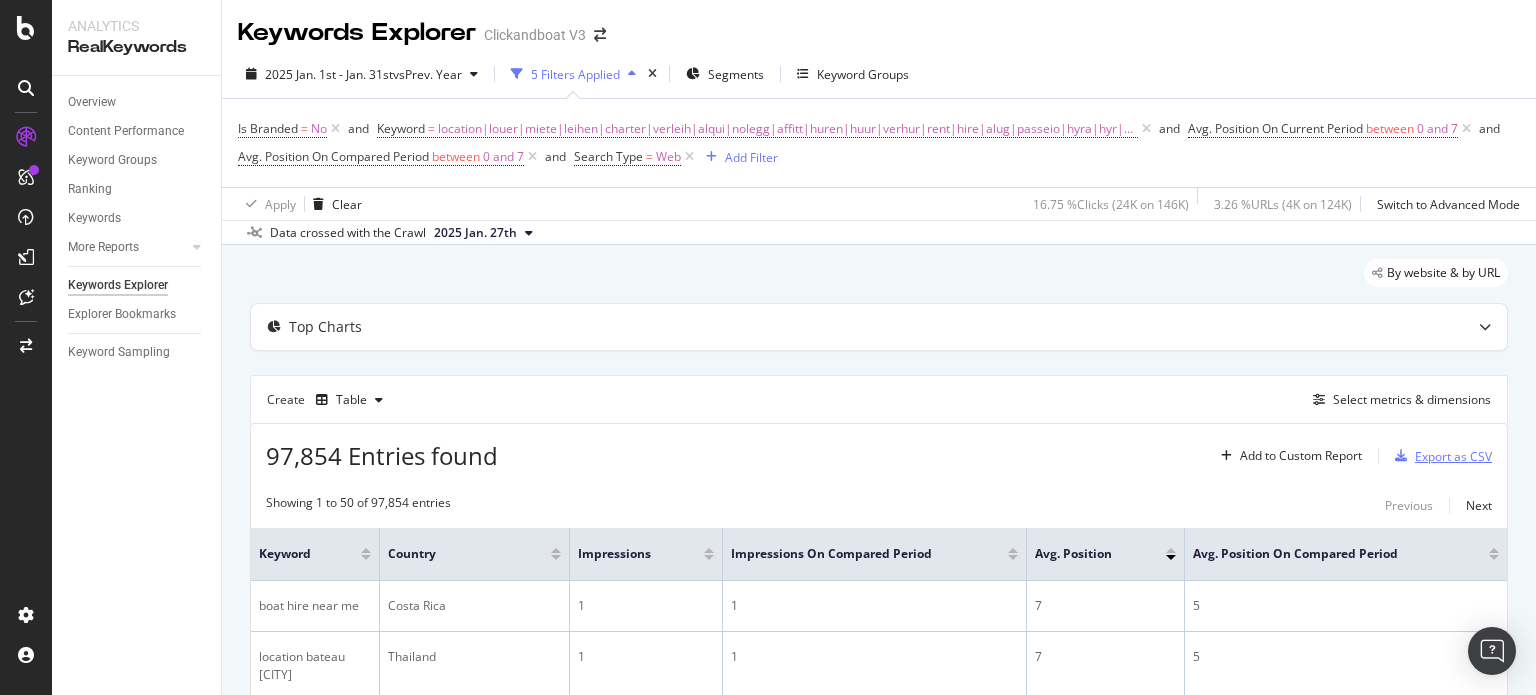 click on "Export as CSV" at bounding box center (1453, 456) 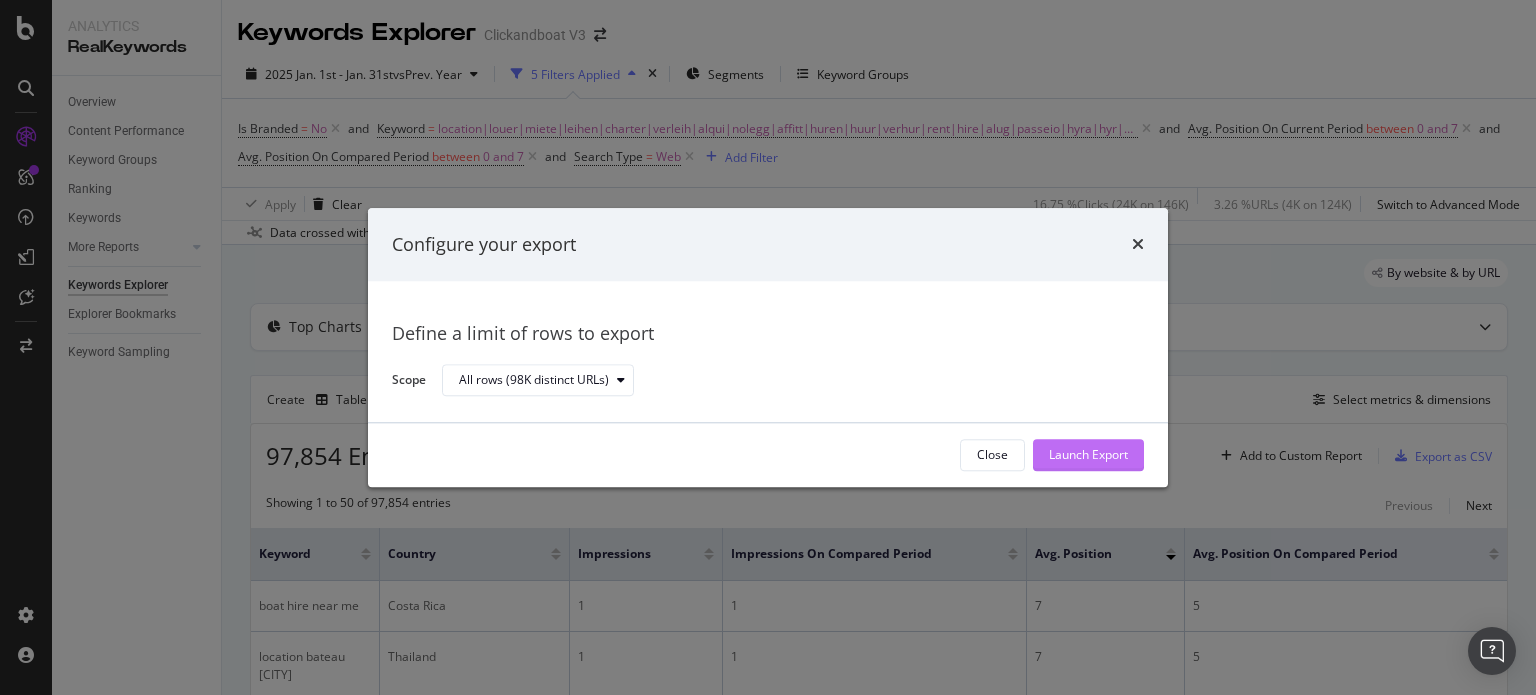 click on "Launch Export" at bounding box center [1088, 455] 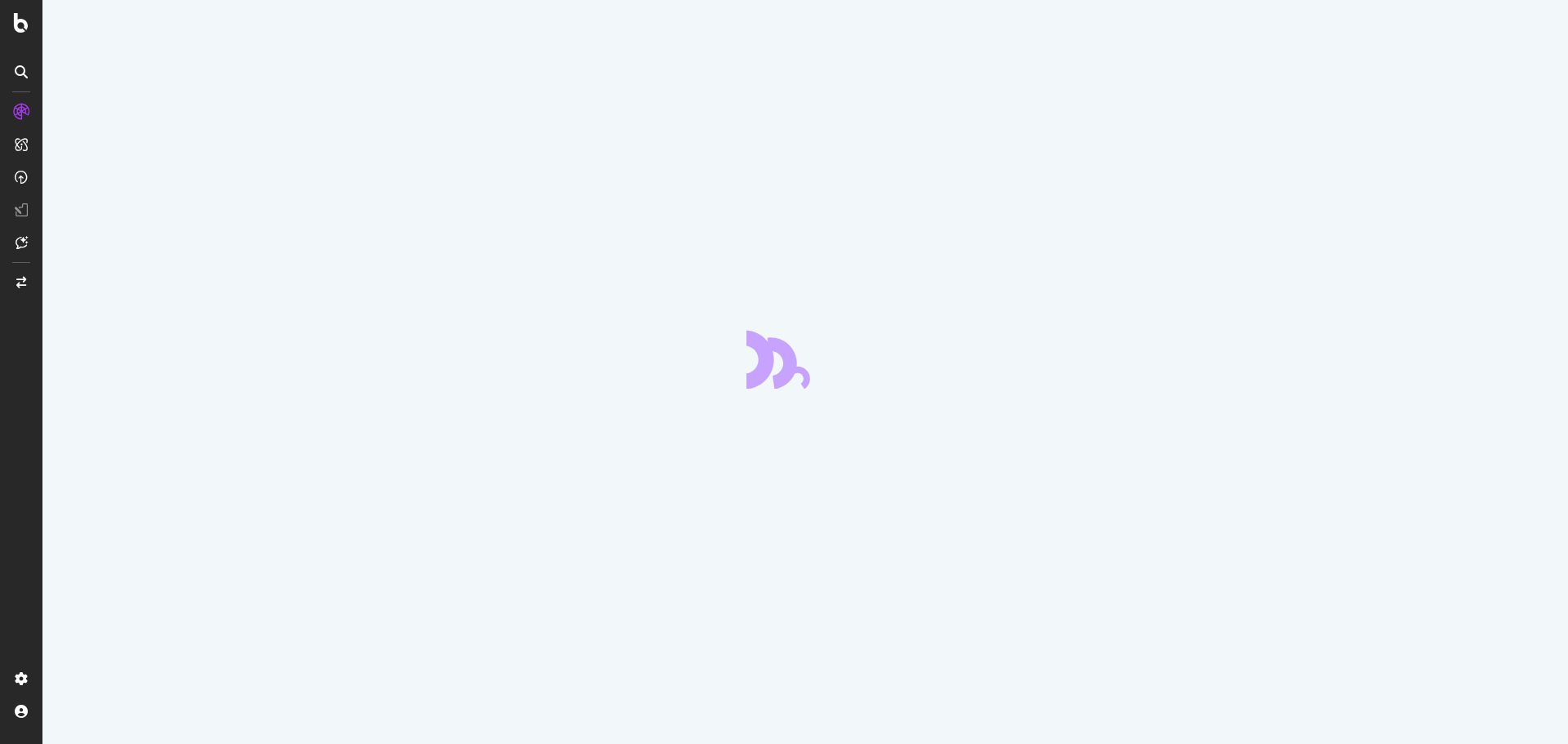 scroll, scrollTop: 0, scrollLeft: 0, axis: both 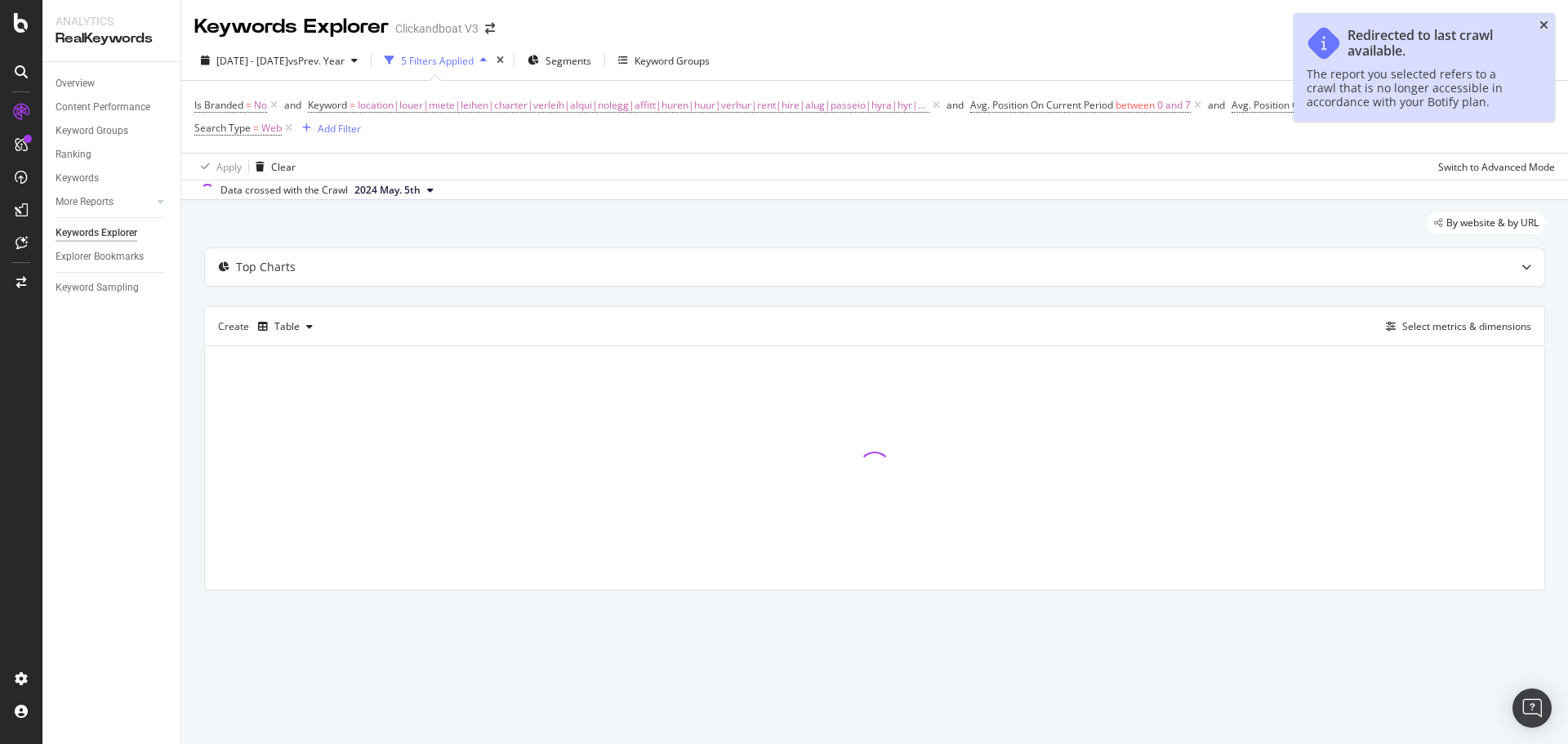 click at bounding box center [1544, 25] 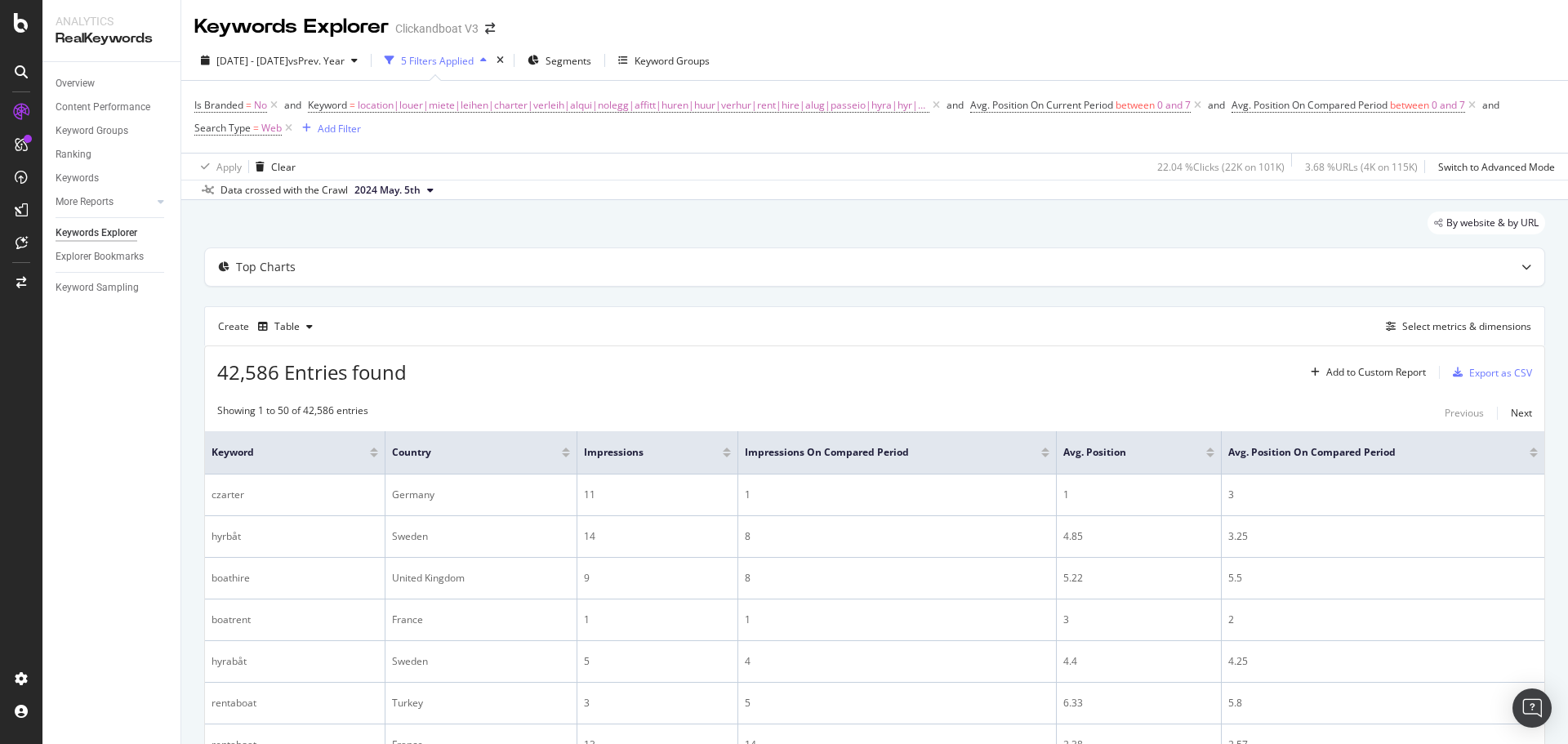 drag, startPoint x: 412, startPoint y: 212, endPoint x: 312, endPoint y: 218, distance: 100.17984 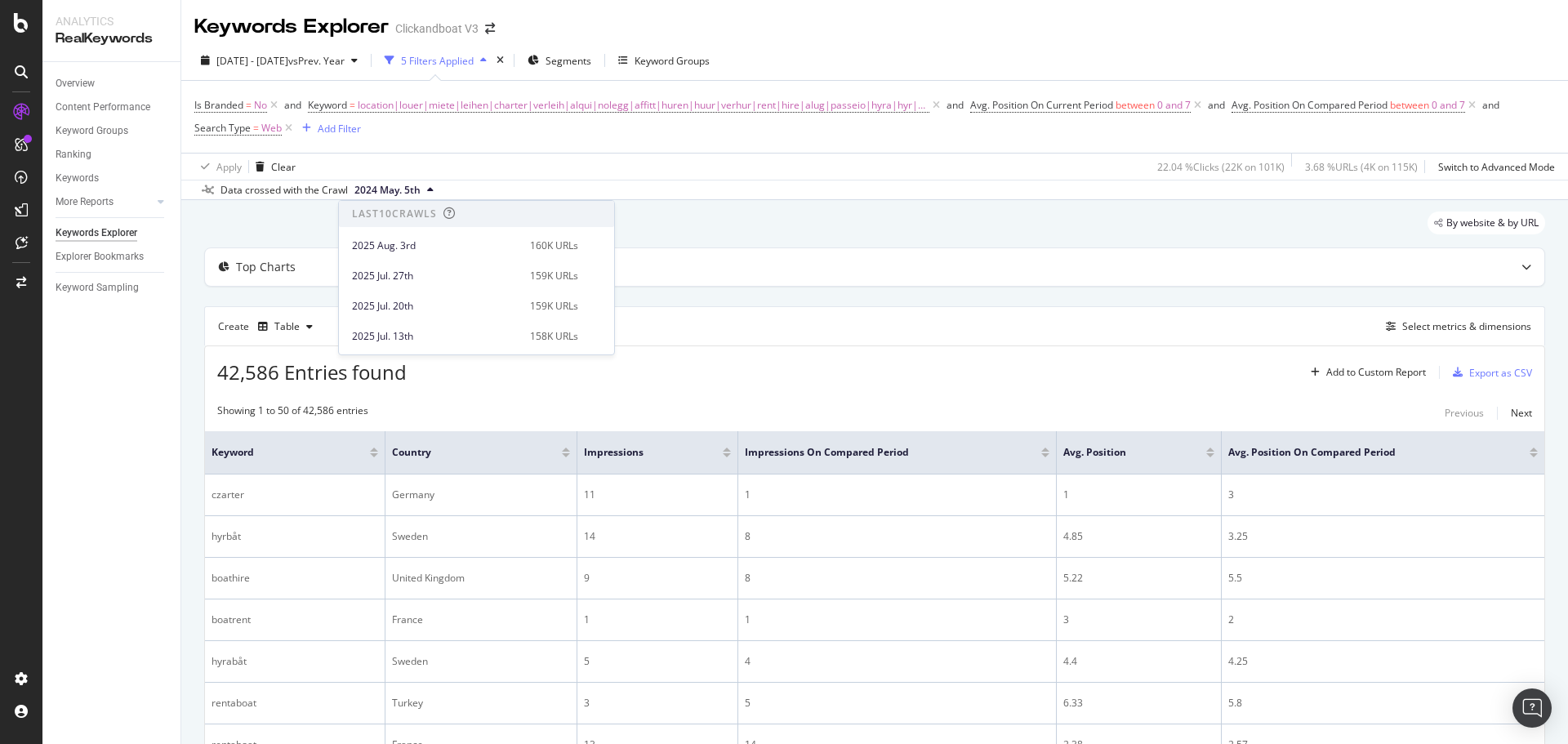 click on "2024 May. 5th" at bounding box center (394, 190) 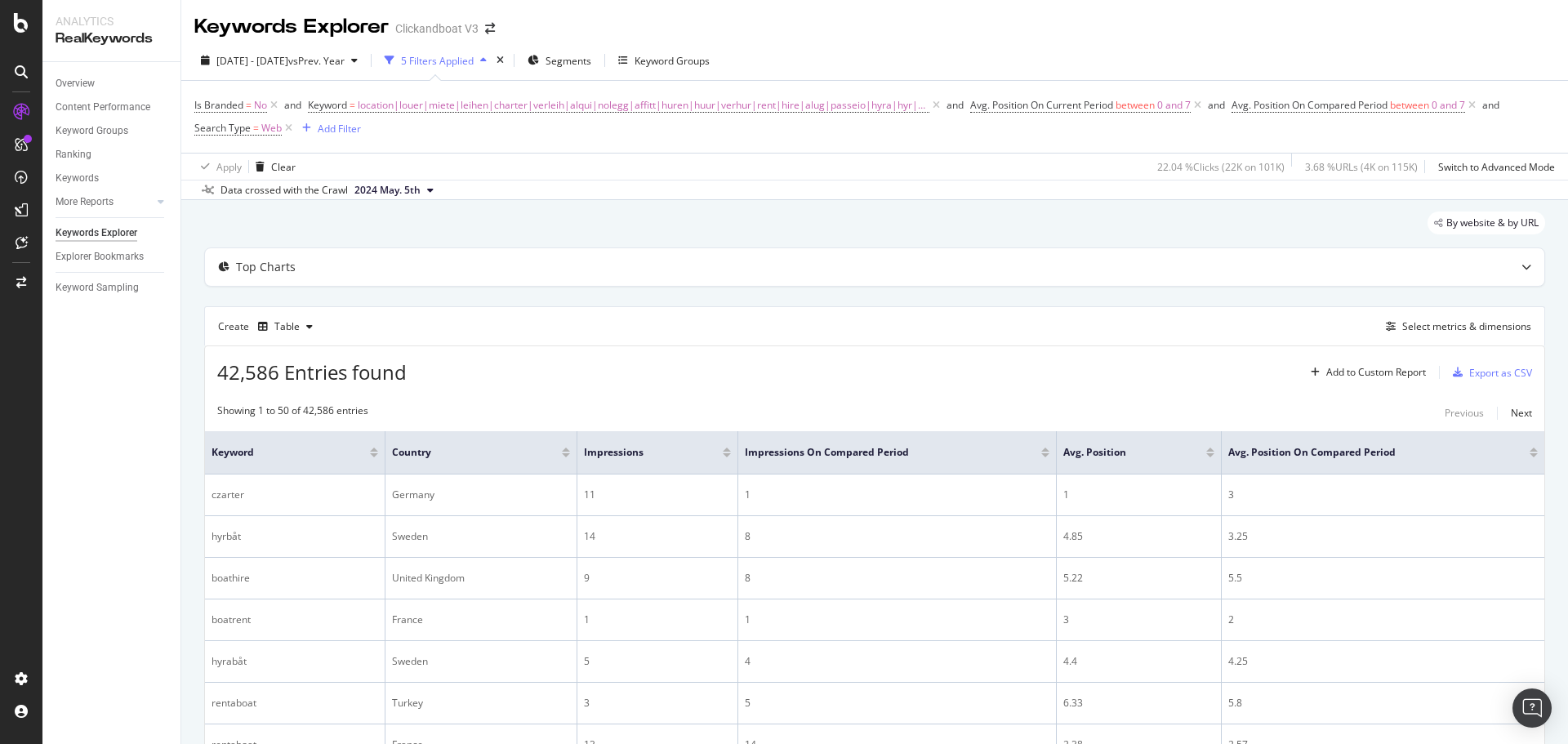 click on "2024 May. 5th" at bounding box center [394, 190] 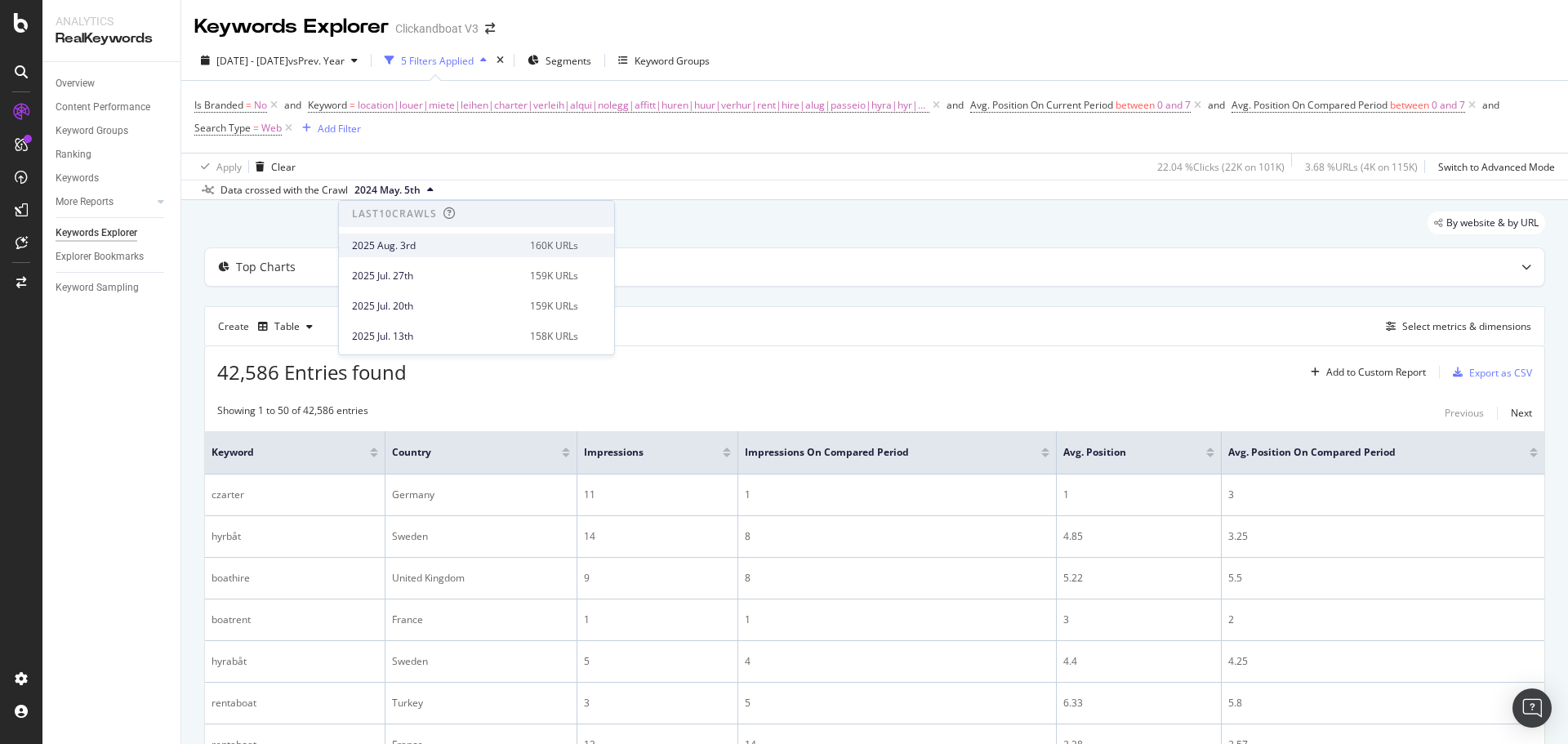 click on "2025 Aug. 3rd" at bounding box center [436, 246] 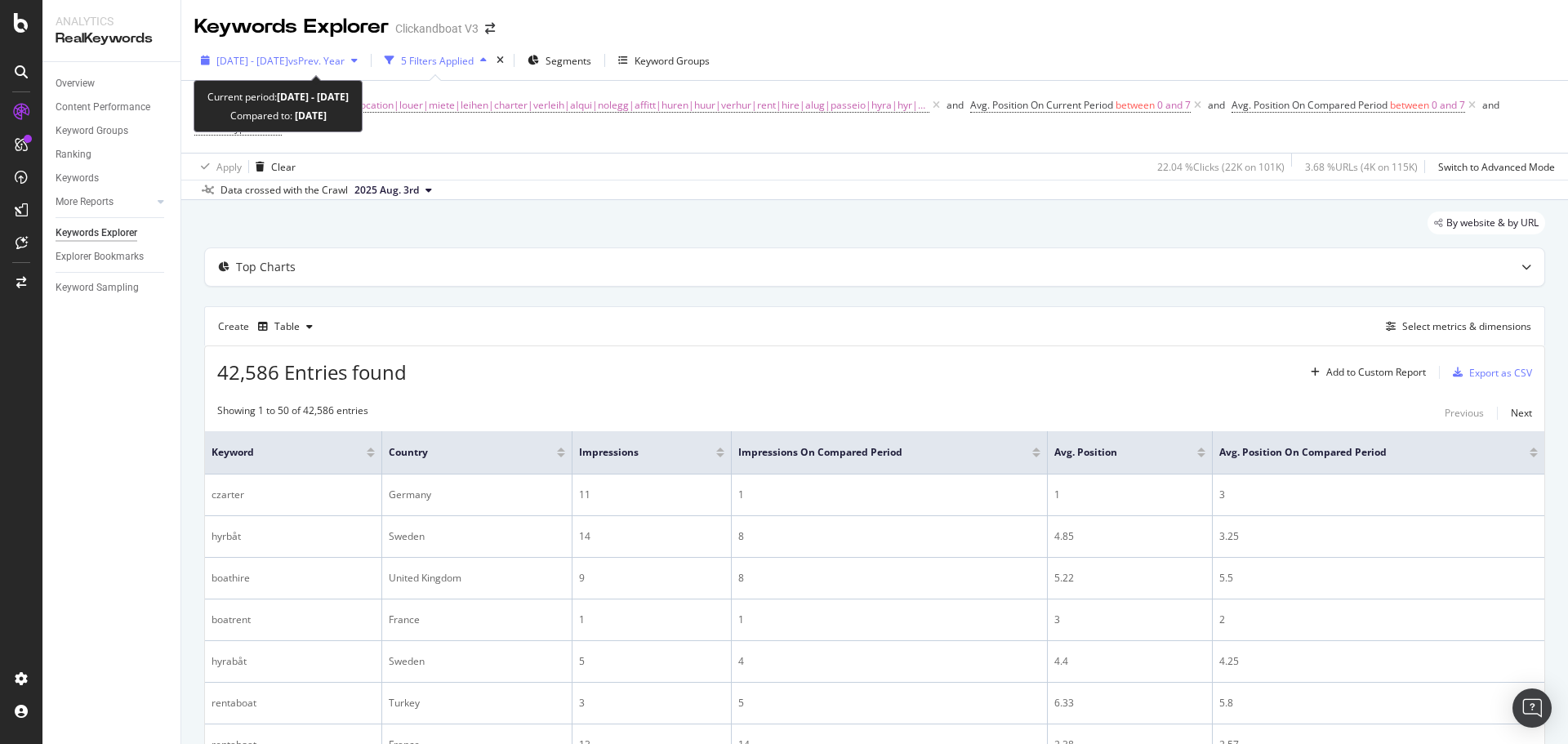 click at bounding box center [354, 60] 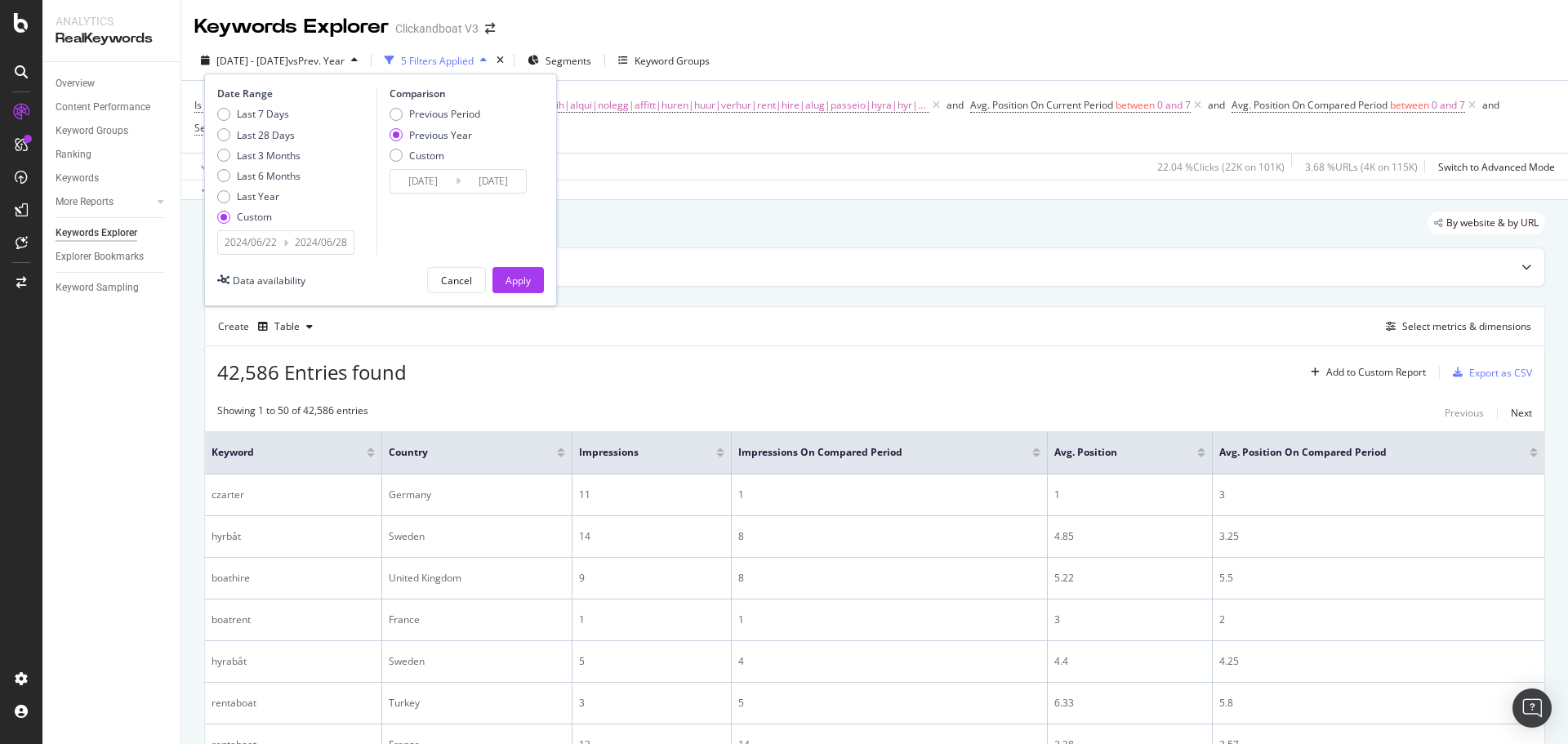 click on "2024/06/22" at bounding box center (251, 243) 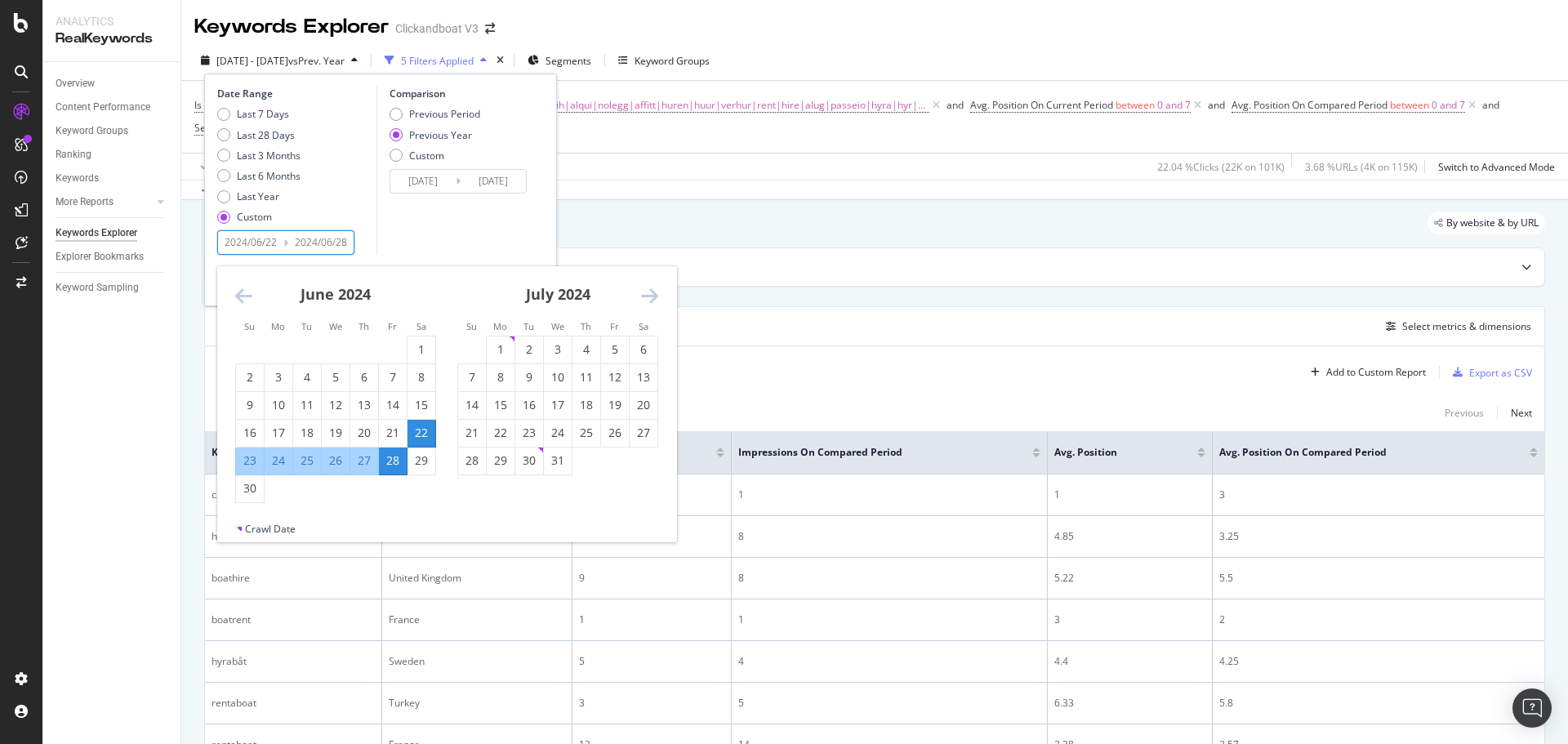 drag, startPoint x: 240, startPoint y: 243, endPoint x: 277, endPoint y: 249, distance: 37.48333 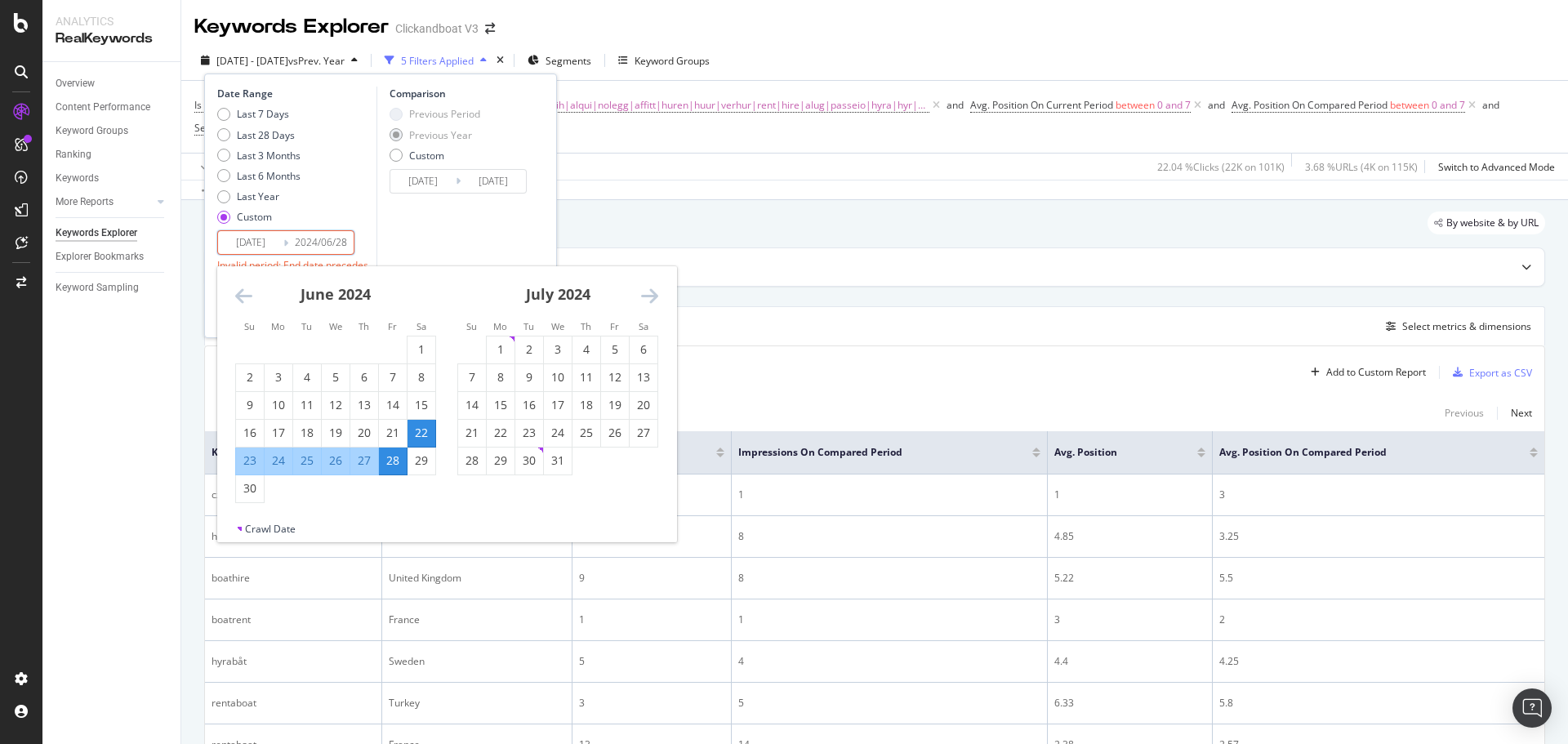 type on "2024/06/22" 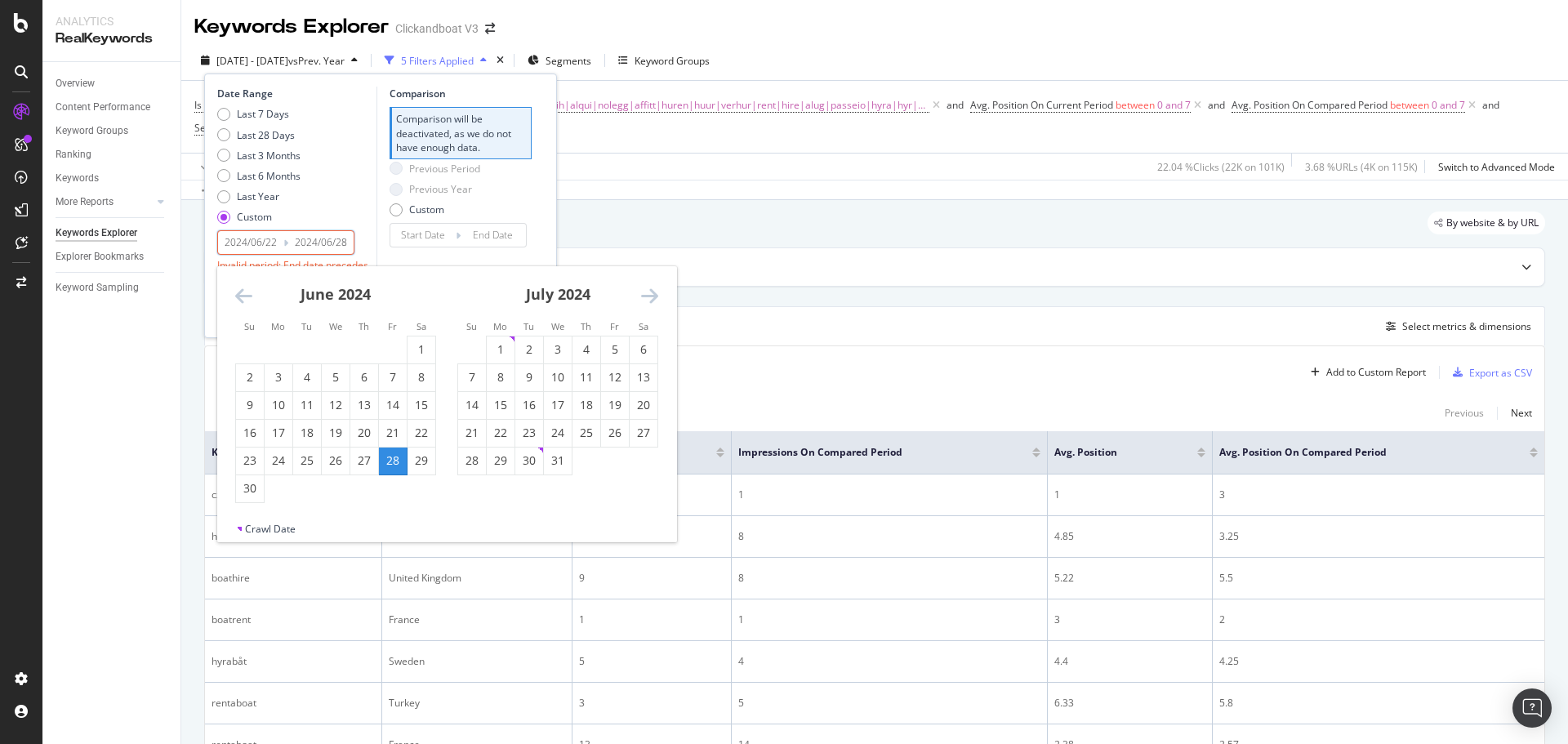 type on "2025/01/01" 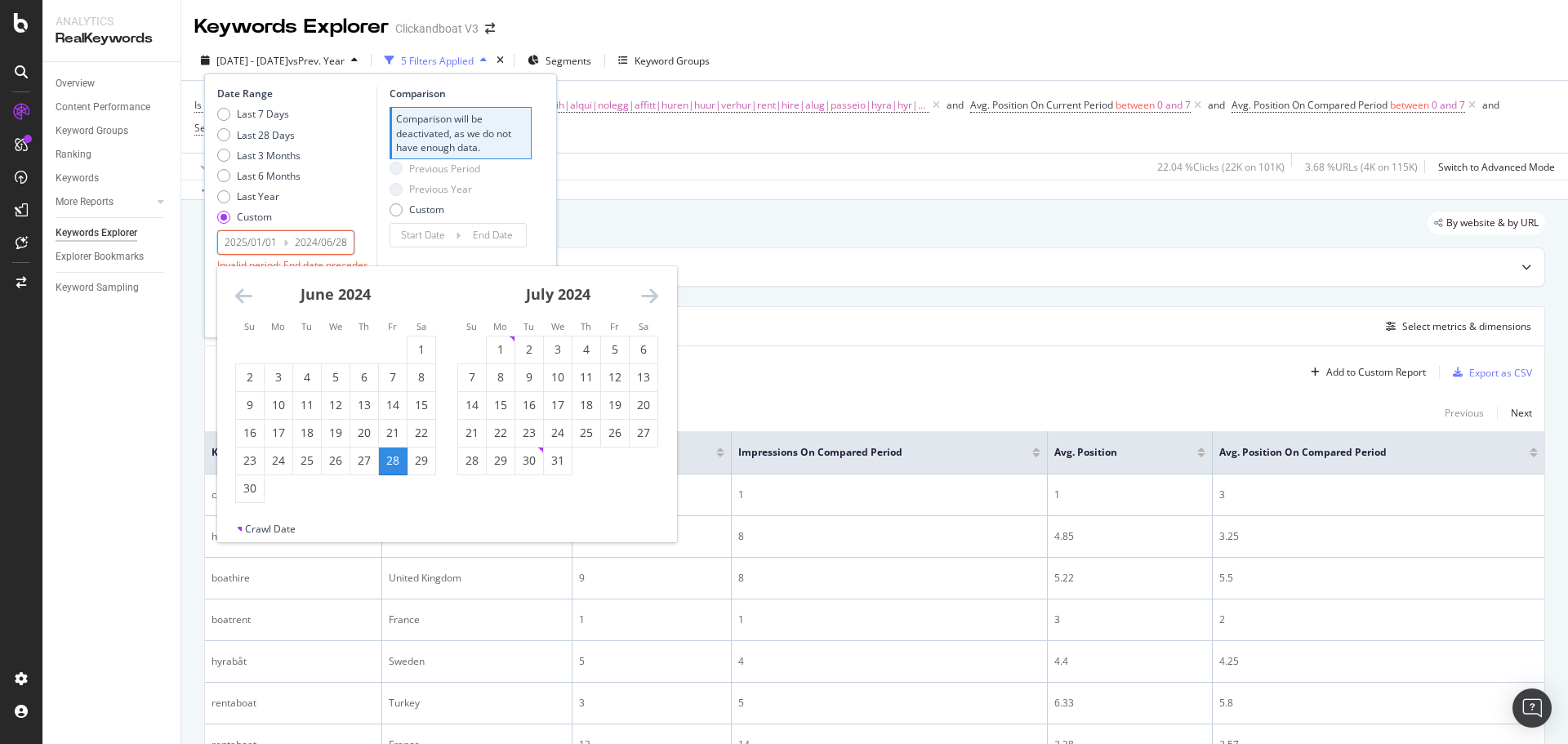 drag, startPoint x: 313, startPoint y: 236, endPoint x: 431, endPoint y: 225, distance: 118.5116 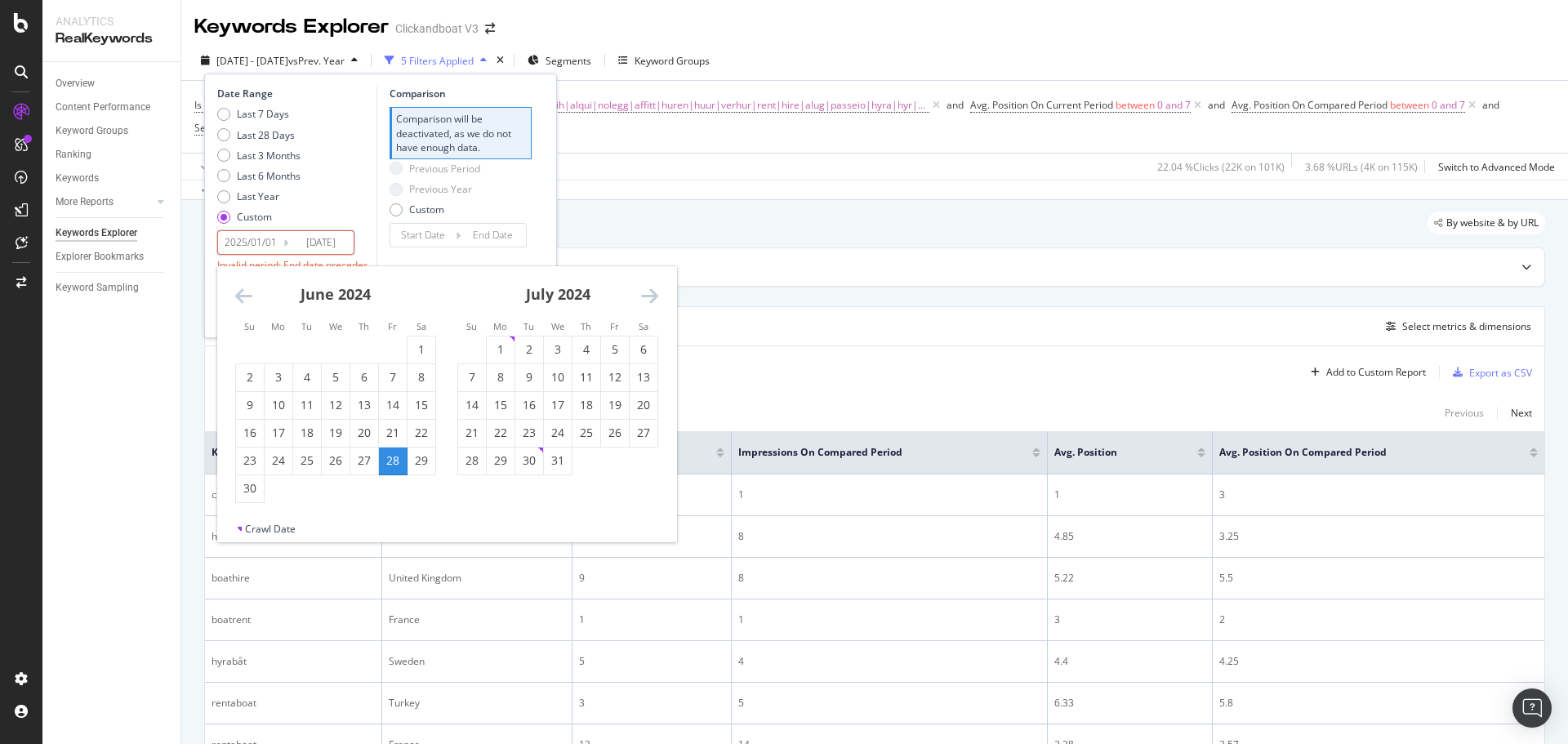 type on "2024/06/28" 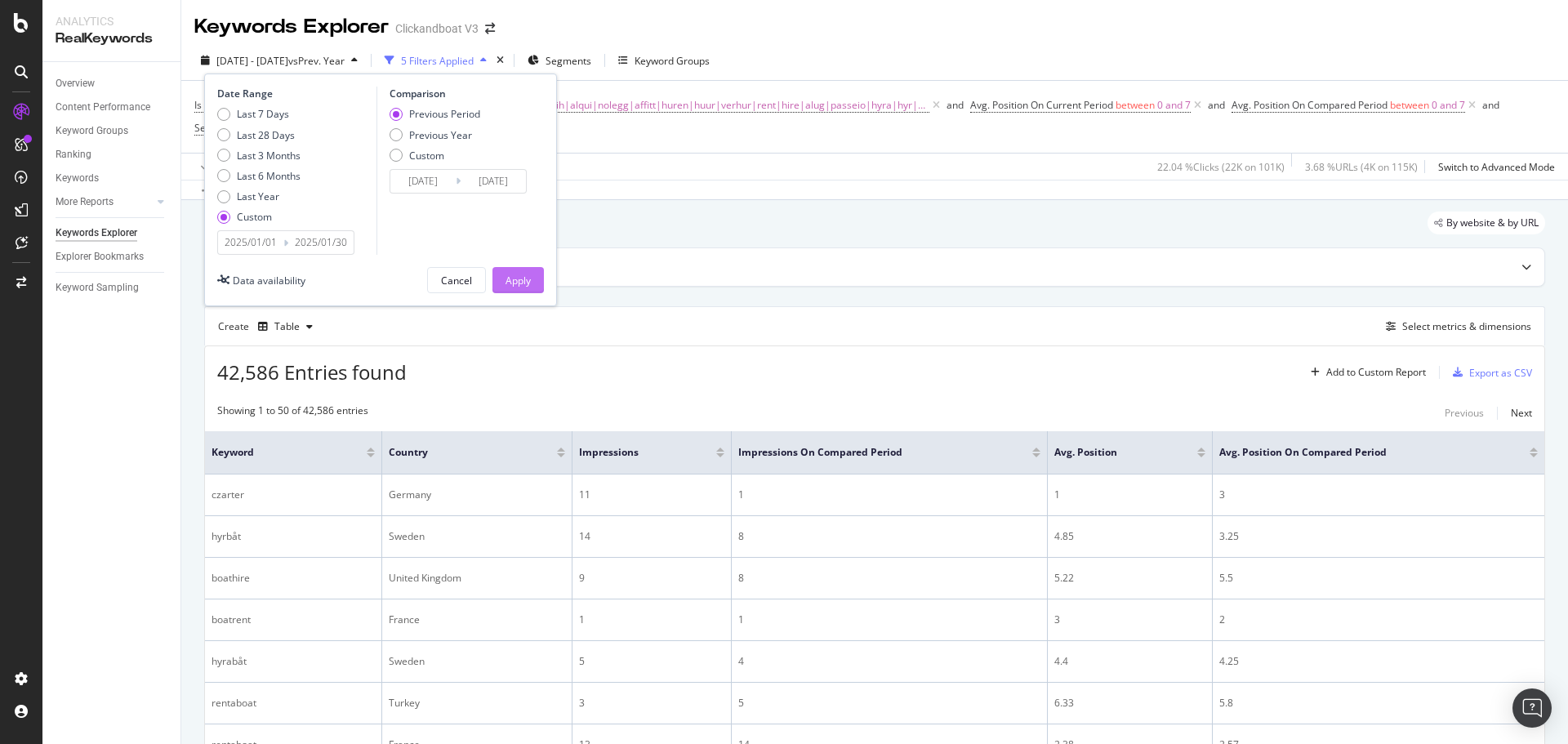 type on "2025/01/30" 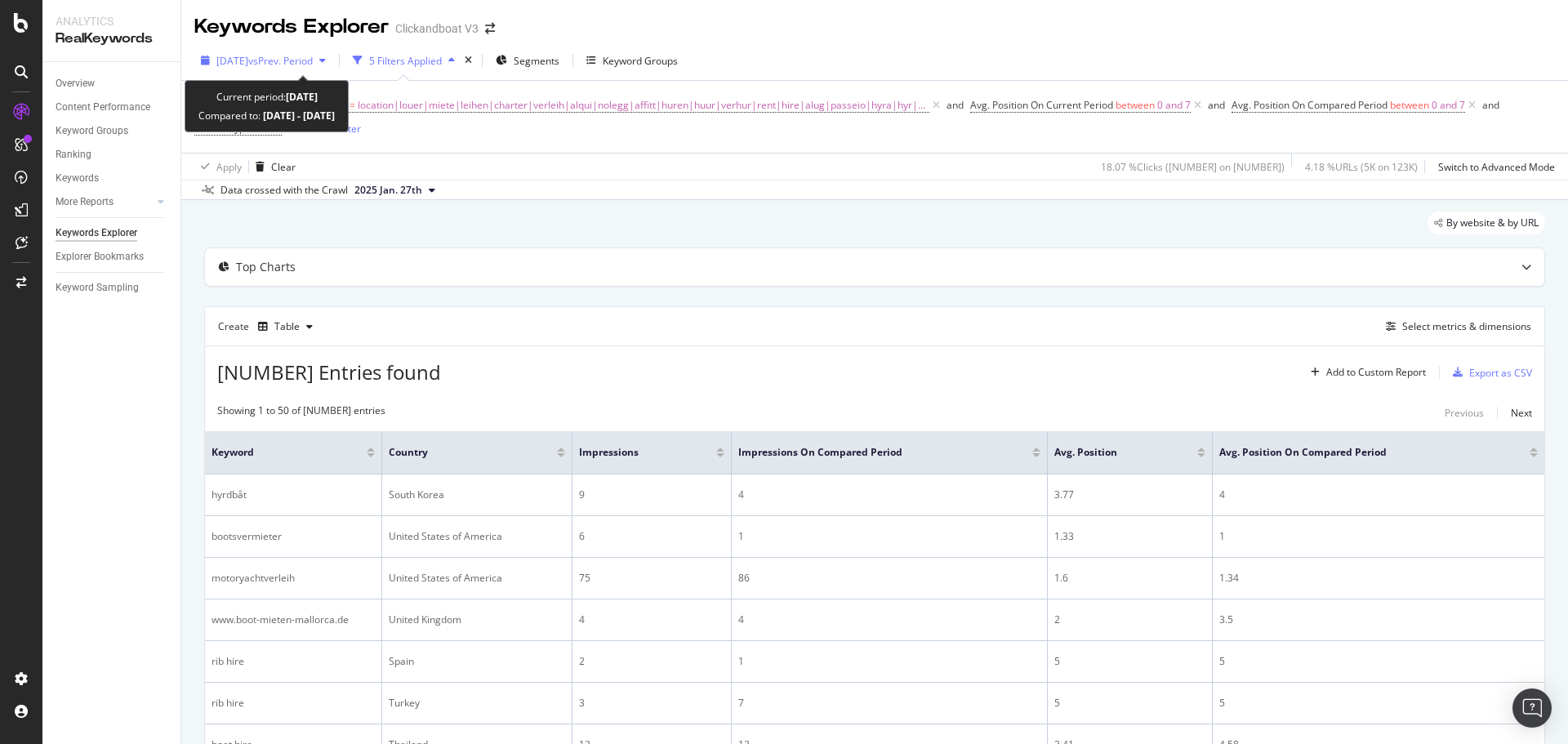 click on "vs  Prev. Period" at bounding box center (280, 60) 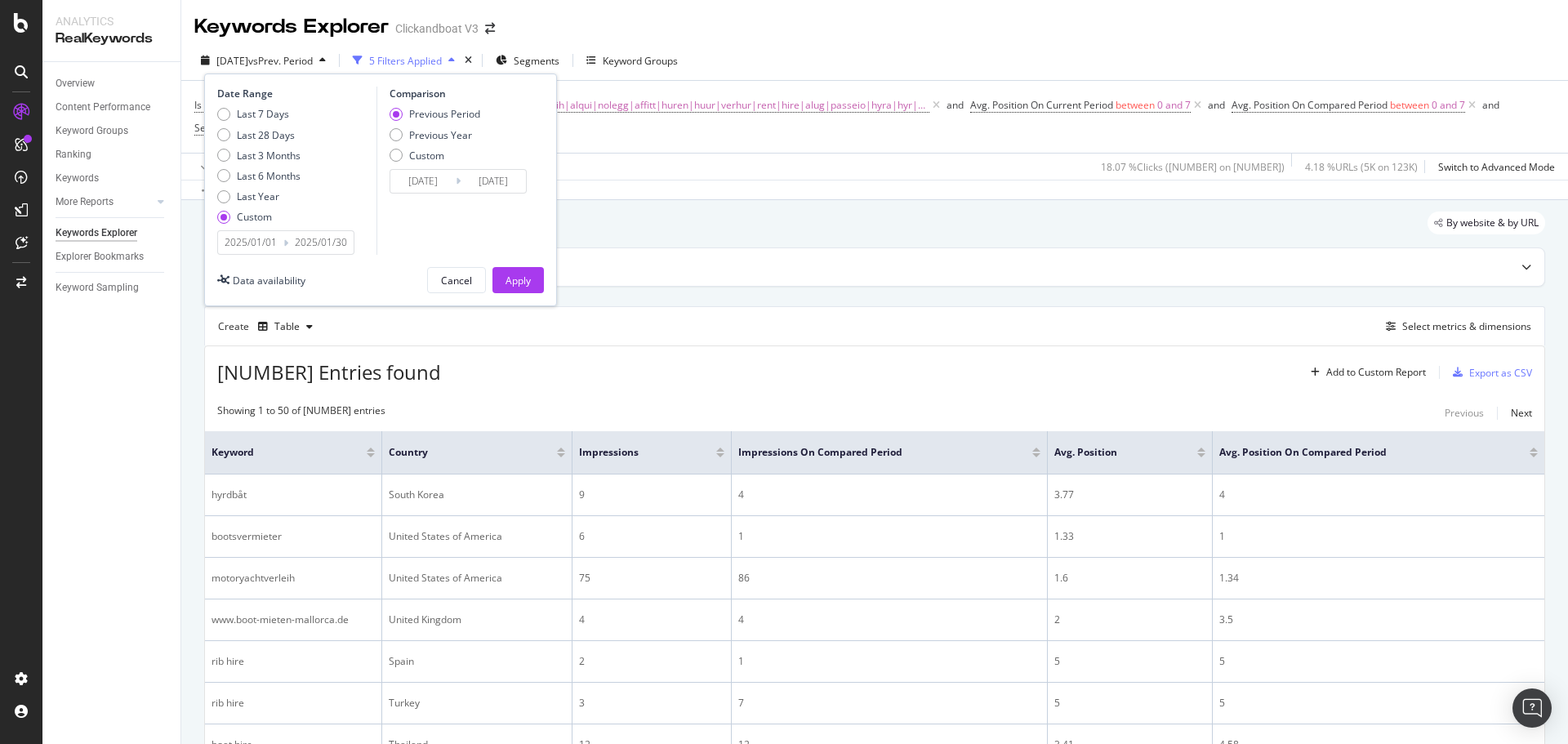 click on "vs  Prev. Period" at bounding box center [280, 60] 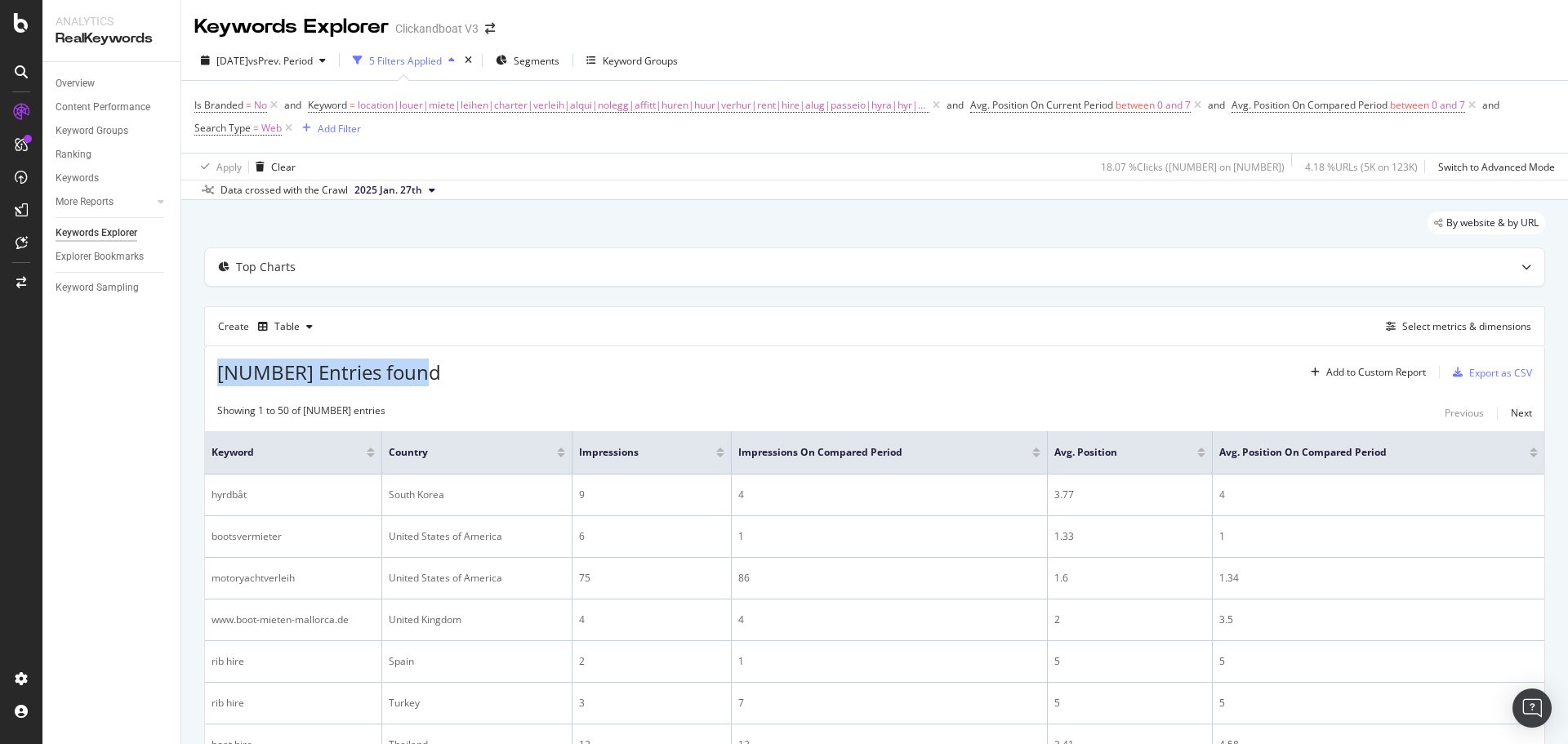 drag, startPoint x: 215, startPoint y: 372, endPoint x: 579, endPoint y: 363, distance: 364.1112 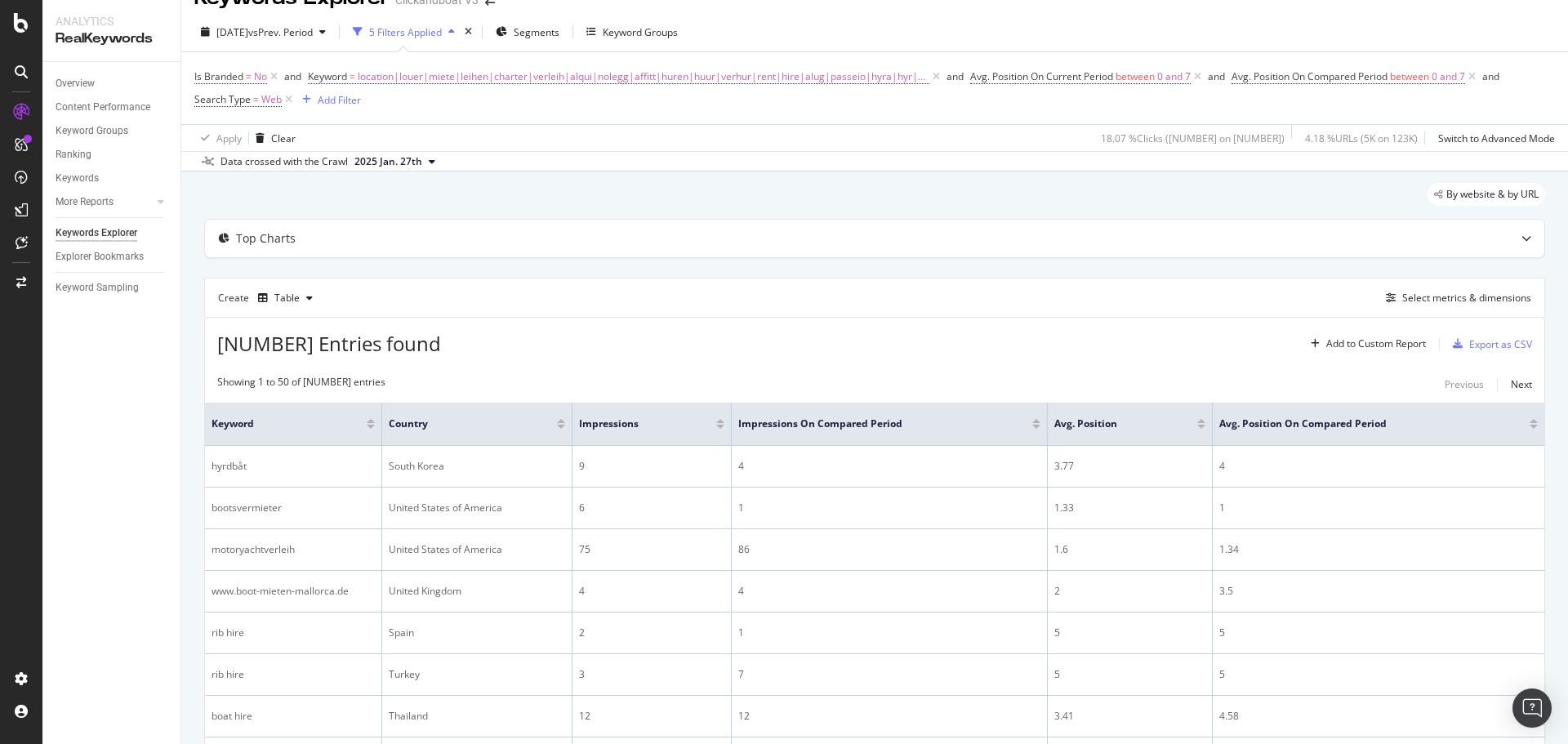 scroll, scrollTop: 0, scrollLeft: 0, axis: both 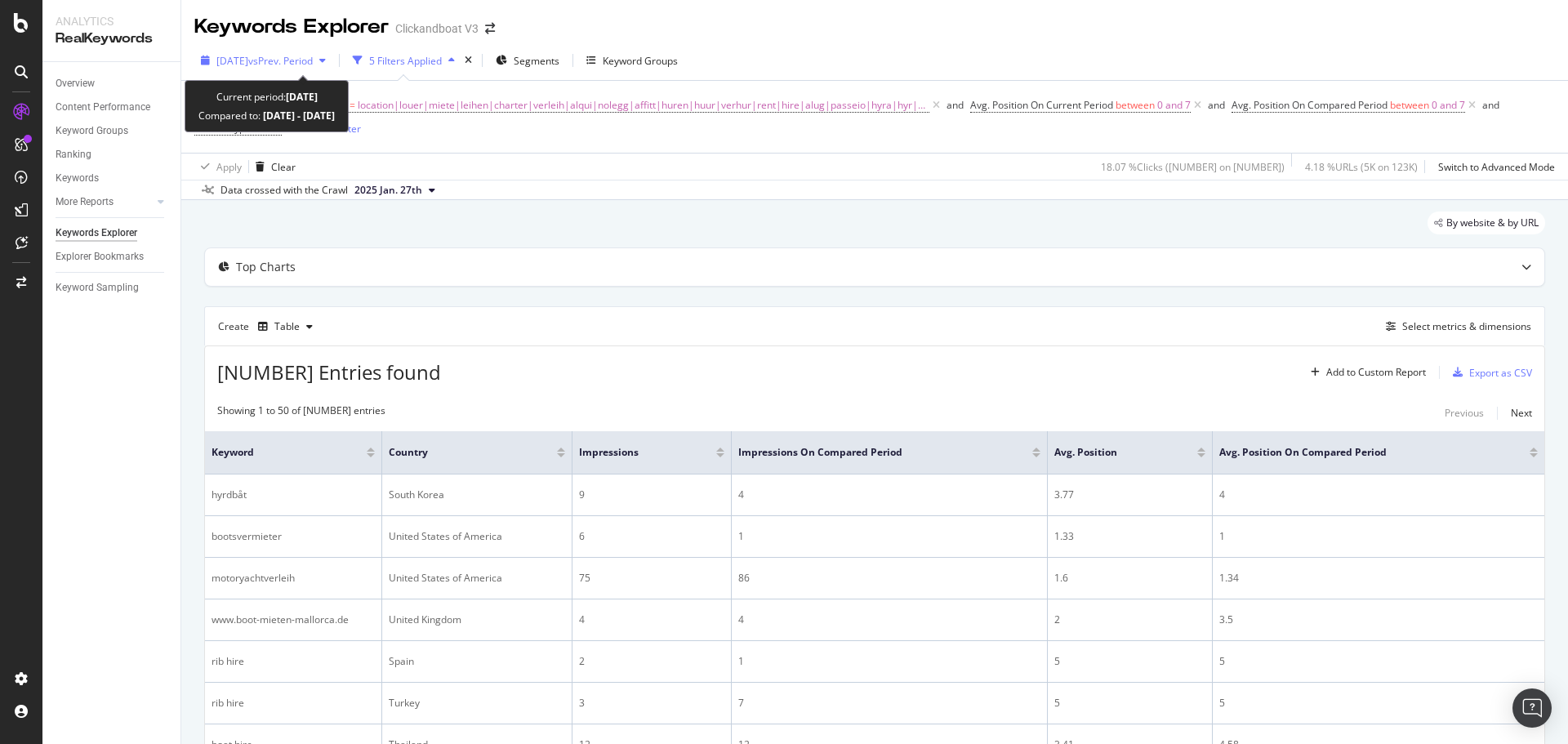 click on "2025 Jan. 1st - Jan. 30th  vs  Prev. Period" at bounding box center (263, 60) 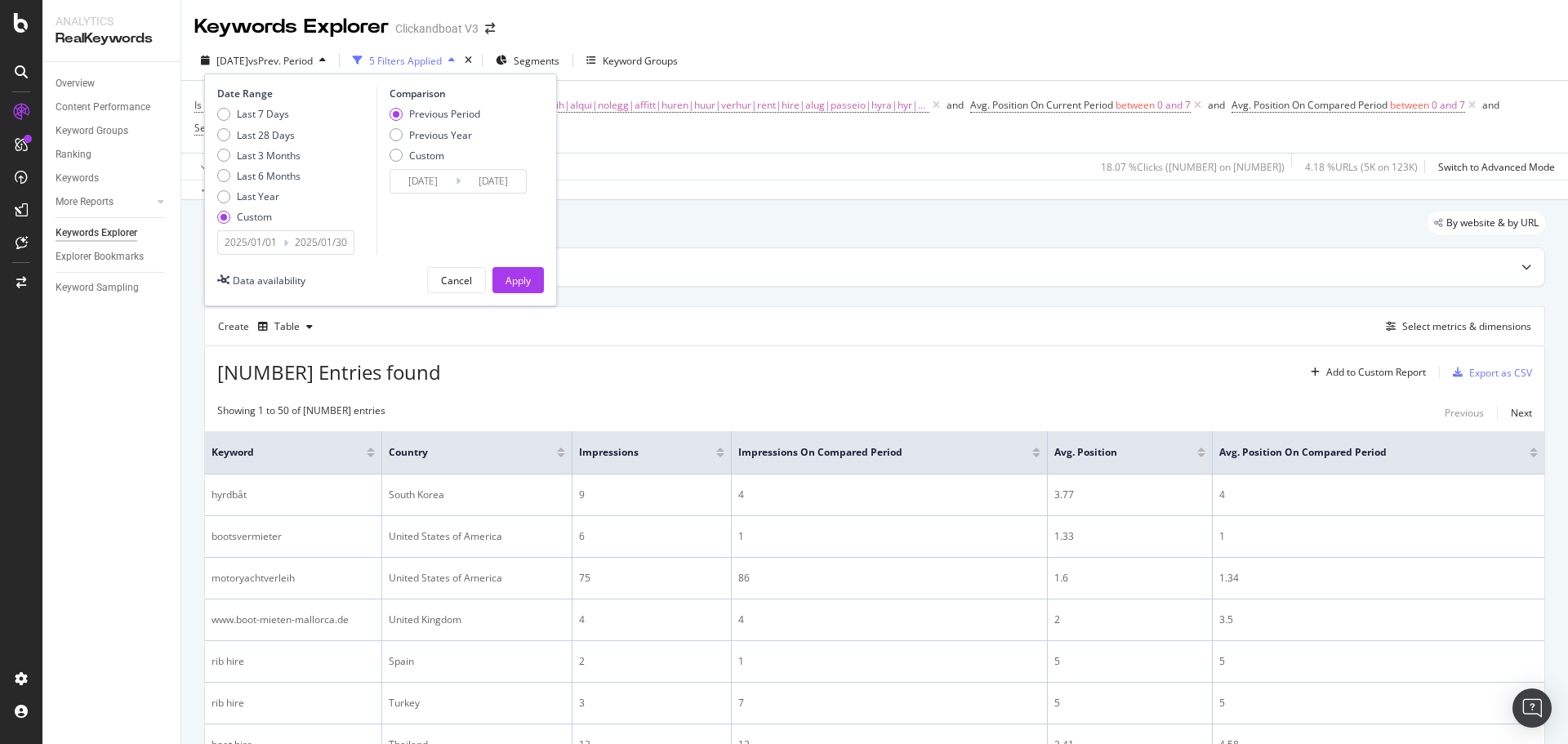 click on "2025/01/30" at bounding box center (321, 243) 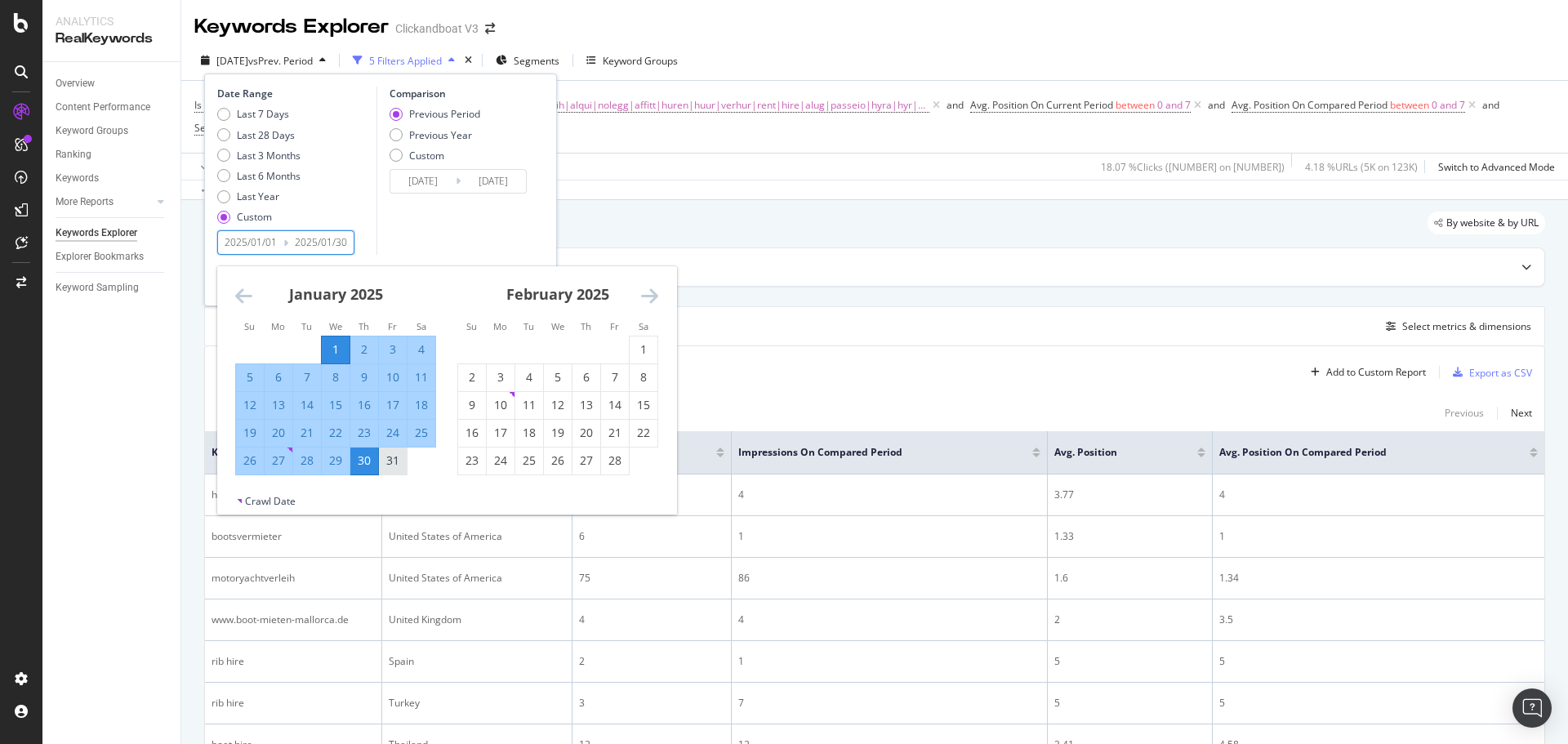click on "31" at bounding box center [393, 461] 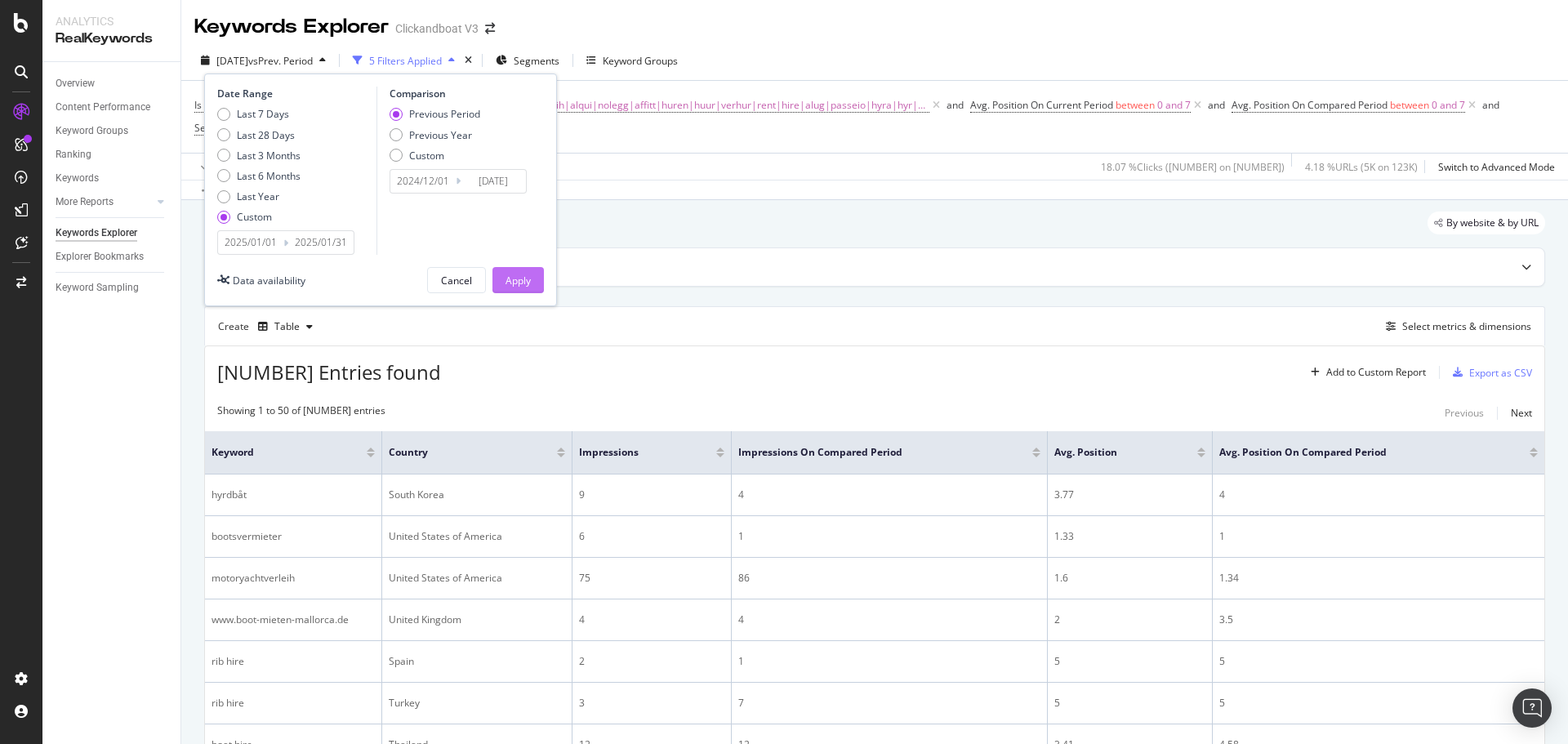 click on "Apply" at bounding box center (518, 280) 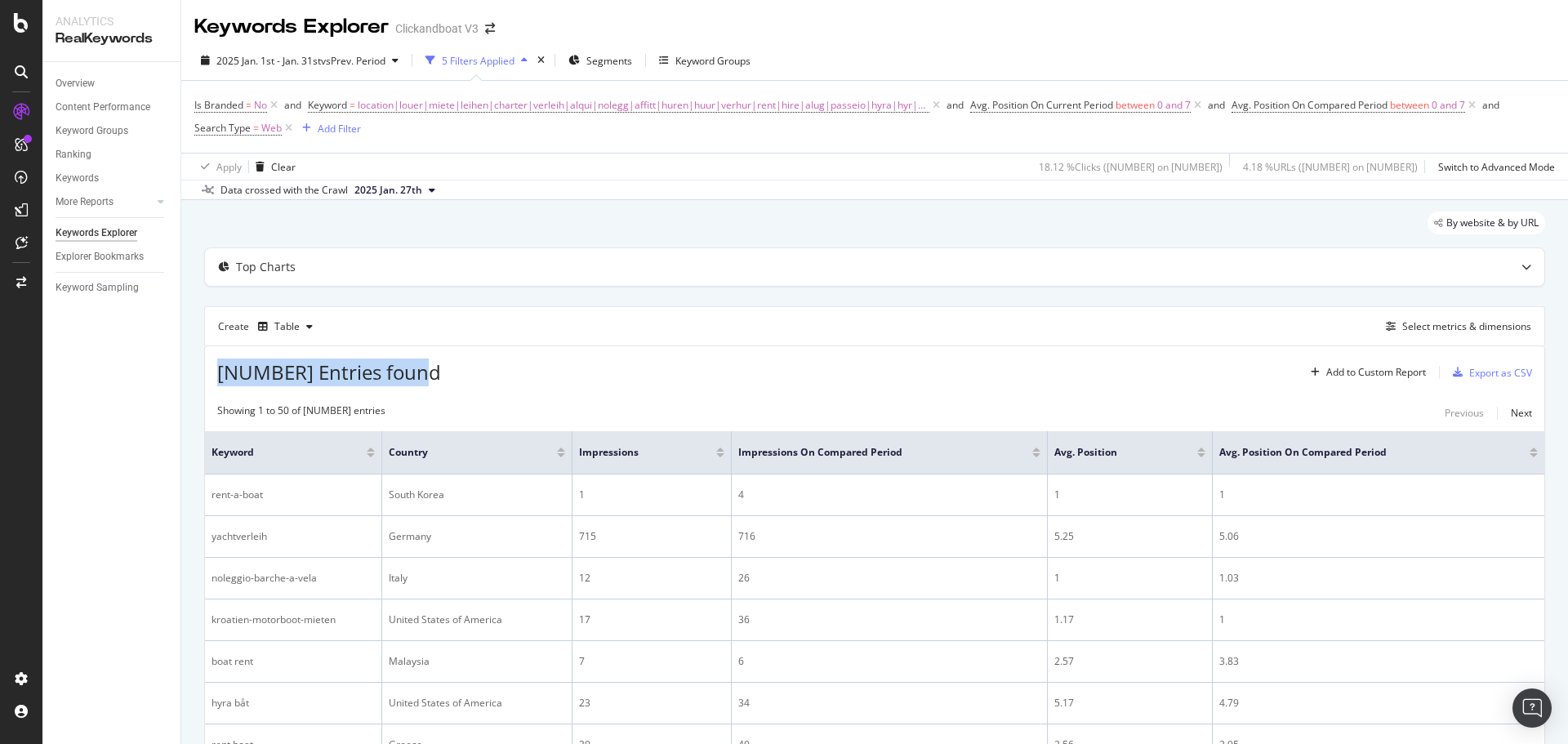 drag, startPoint x: 210, startPoint y: 374, endPoint x: 579, endPoint y: 388, distance: 369.26549 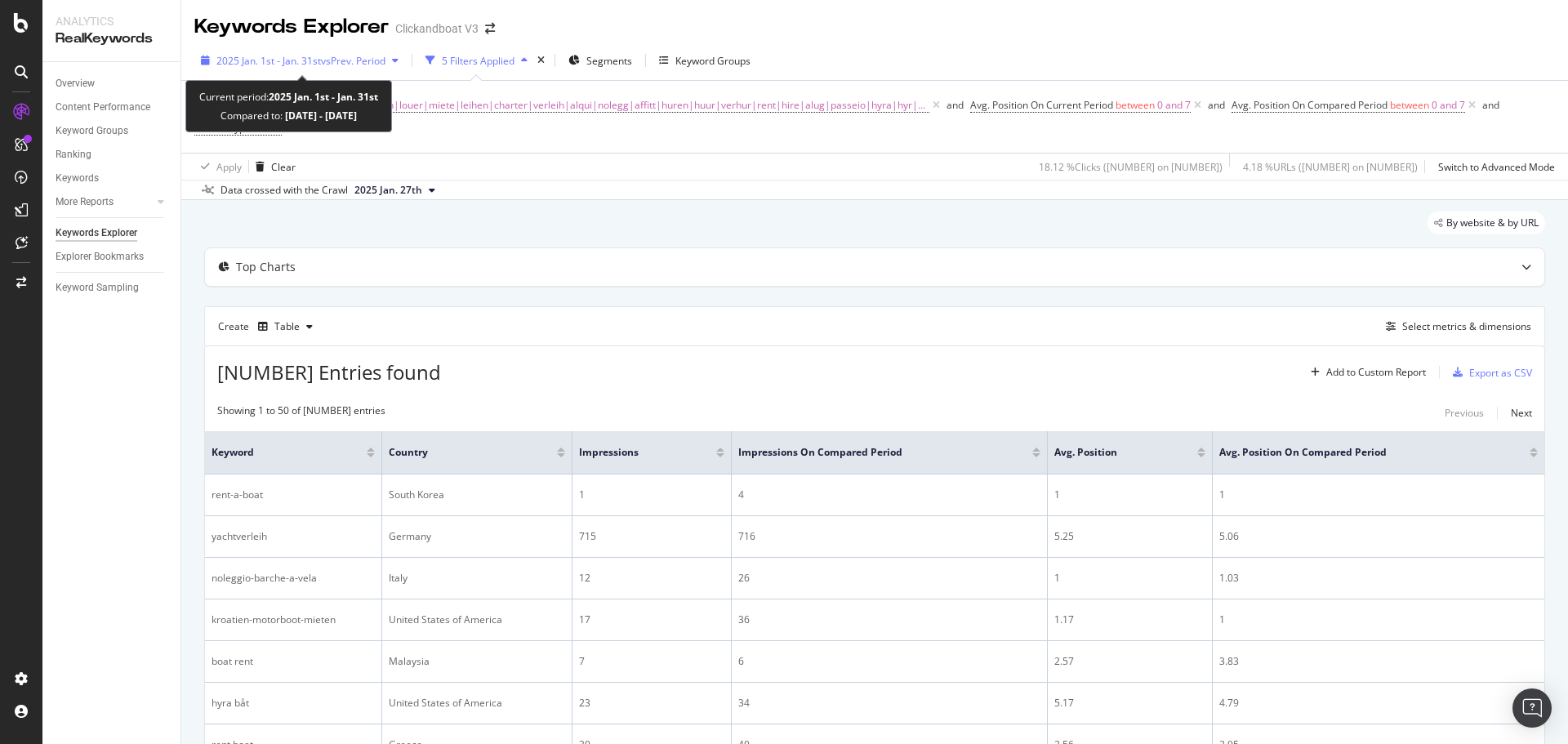 click on "vs  Prev. Period" at bounding box center [353, 60] 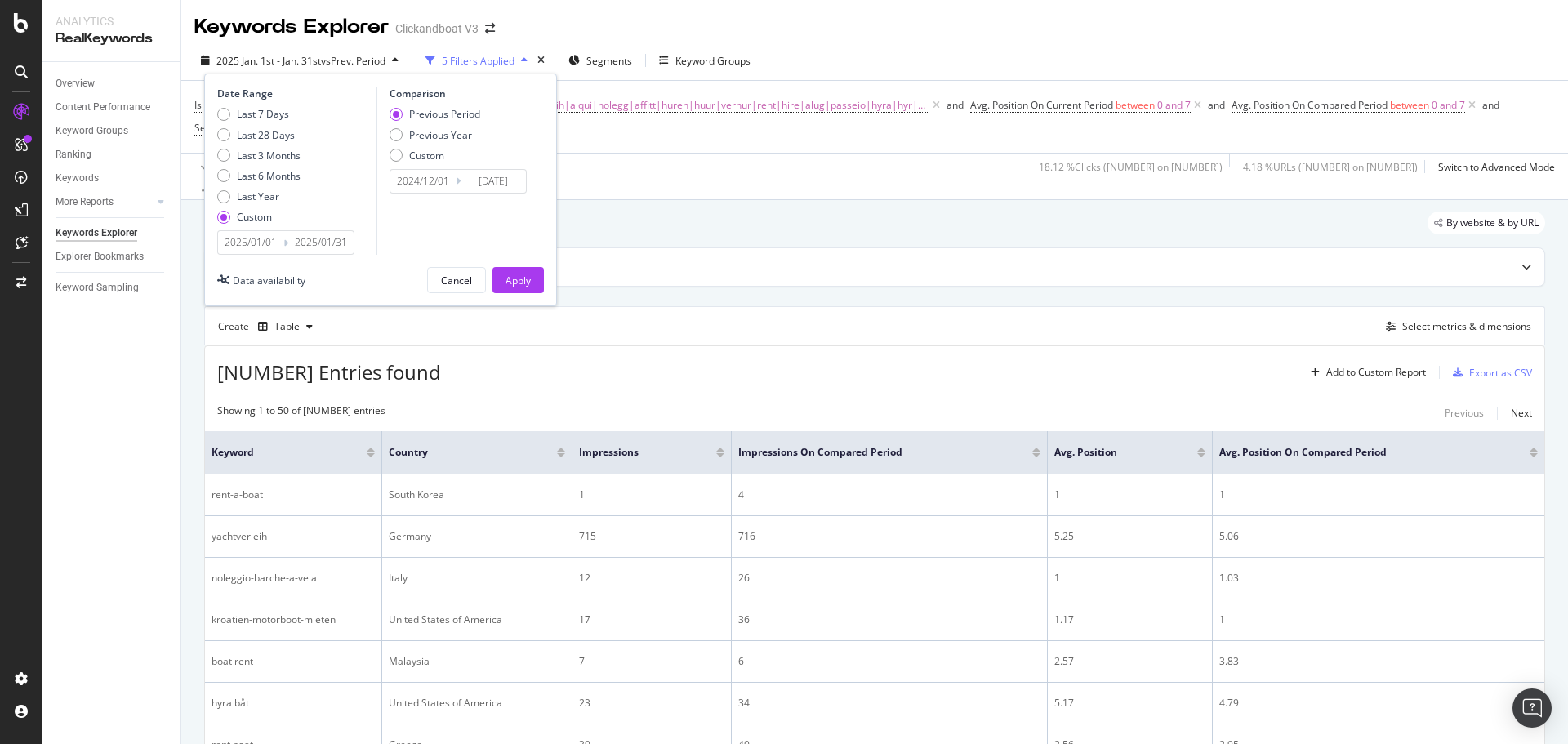 click on "2025/01/31" at bounding box center [321, 243] 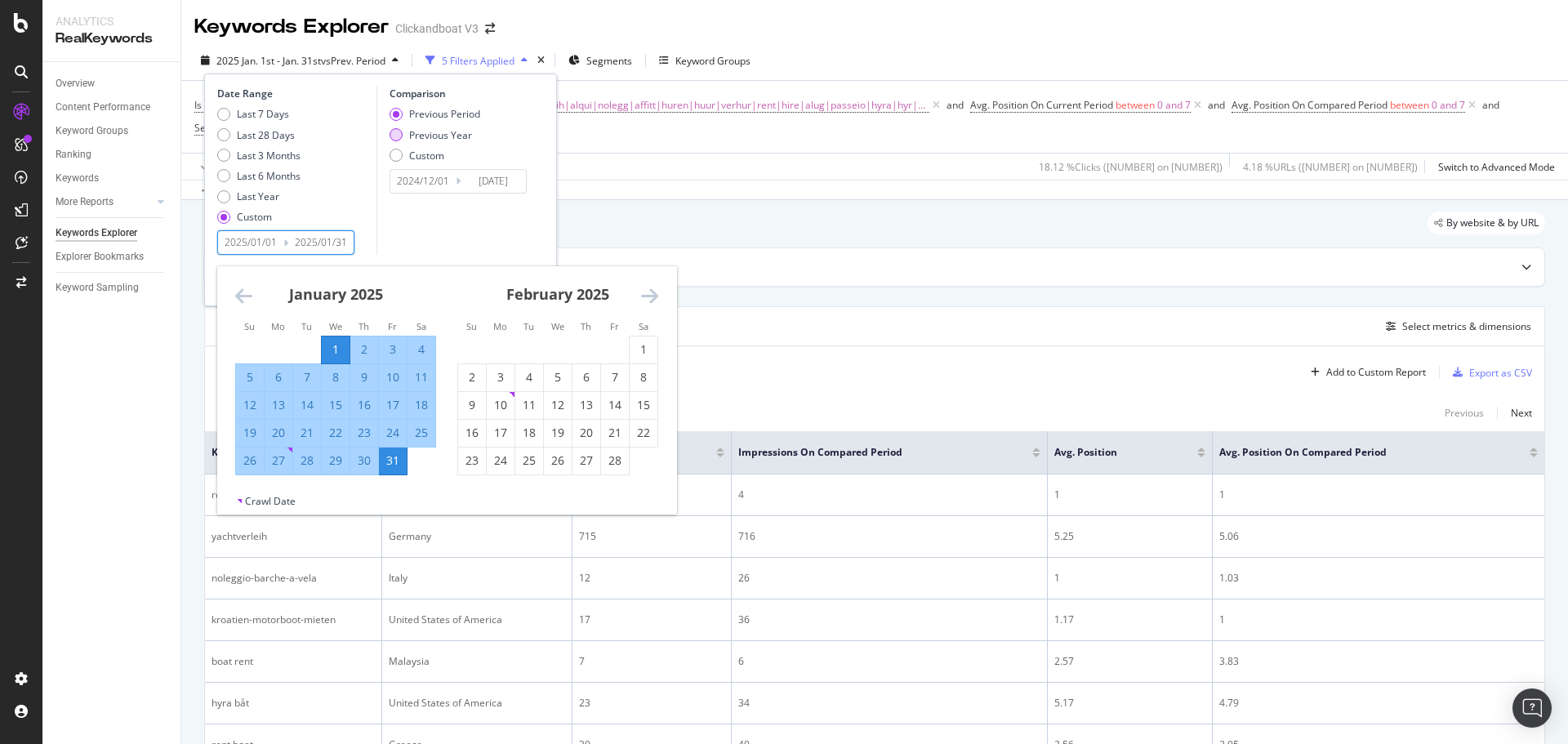 click on "Previous Year" at bounding box center (440, 135) 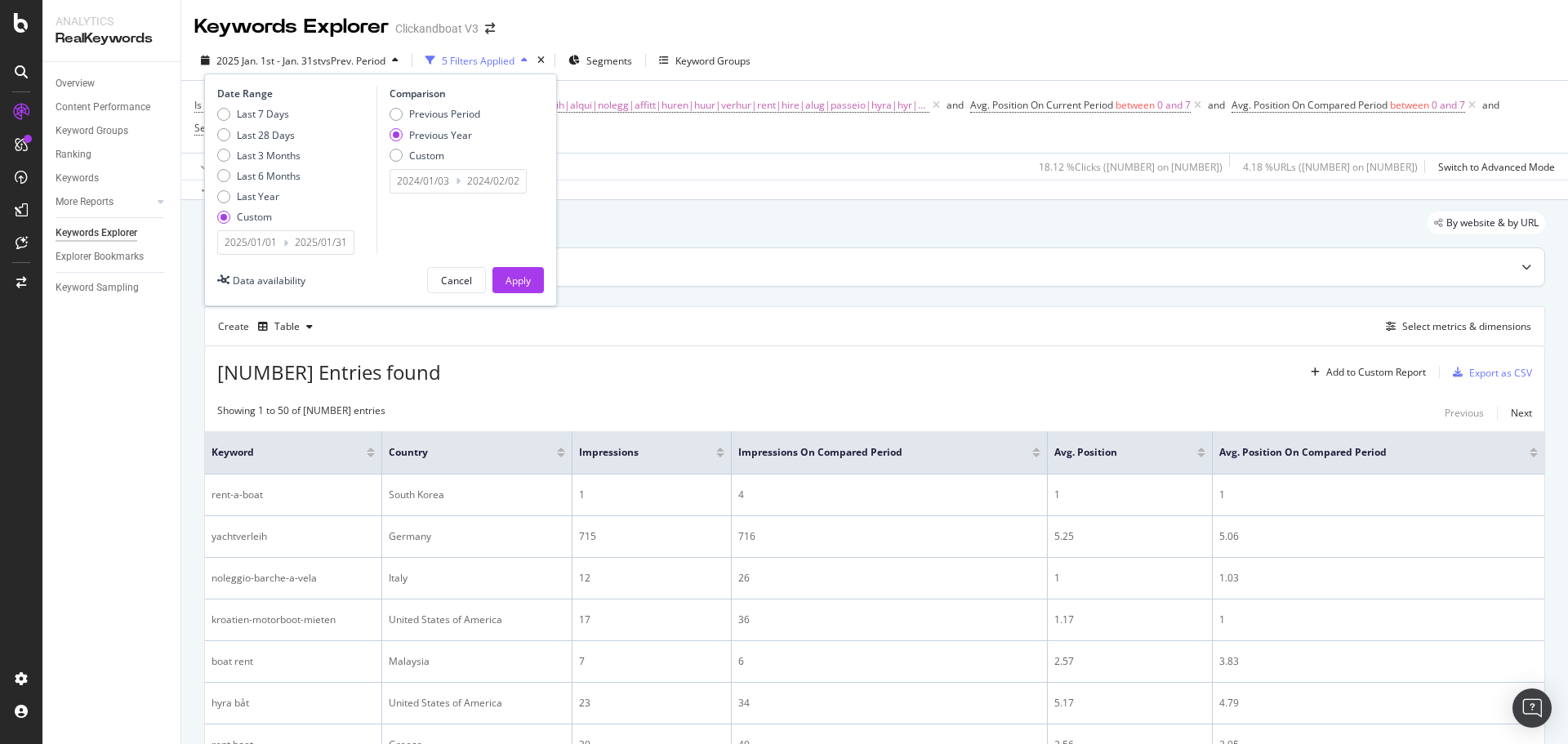 click on "Apply" at bounding box center (518, 280) 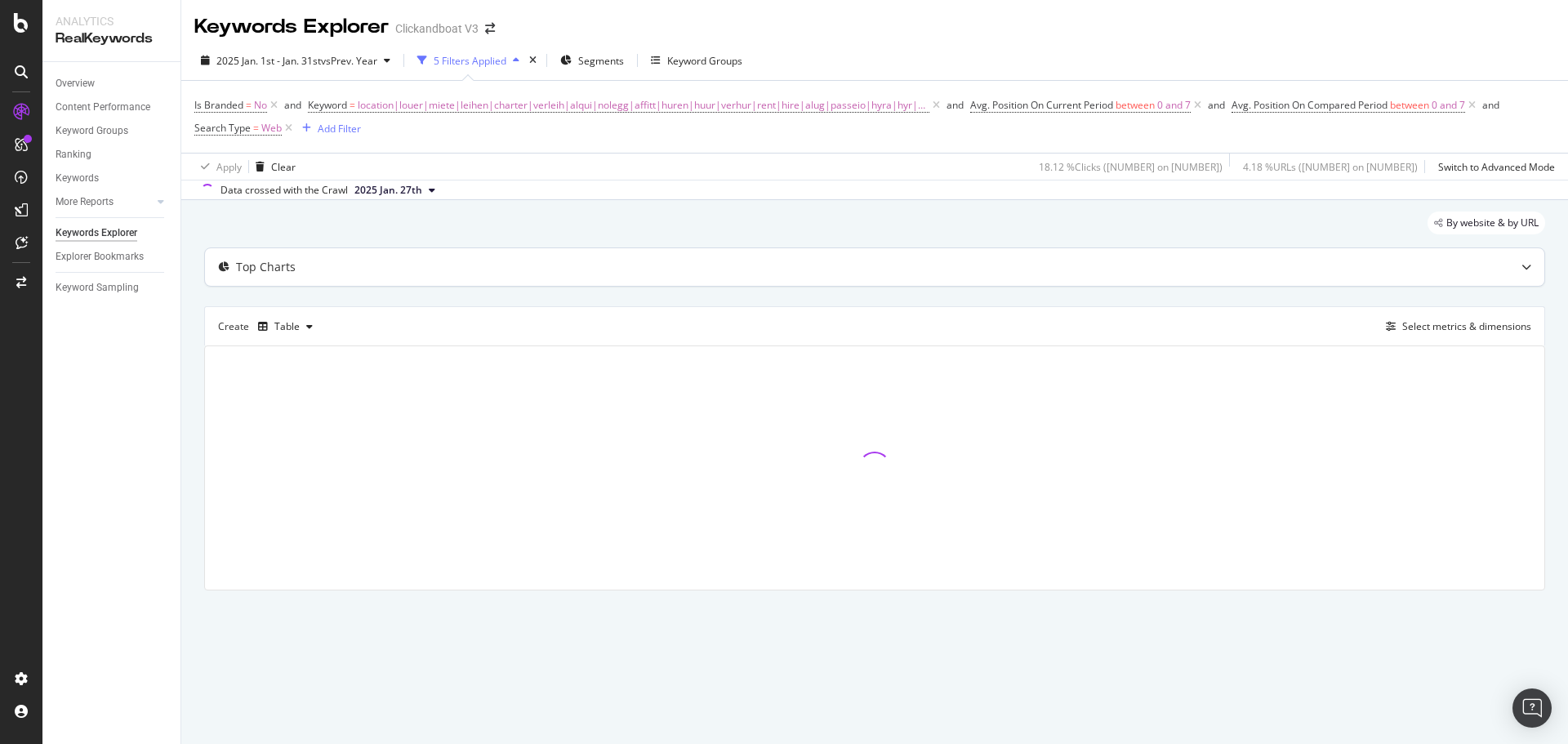 click on "Top Charts" at bounding box center [875, 267] 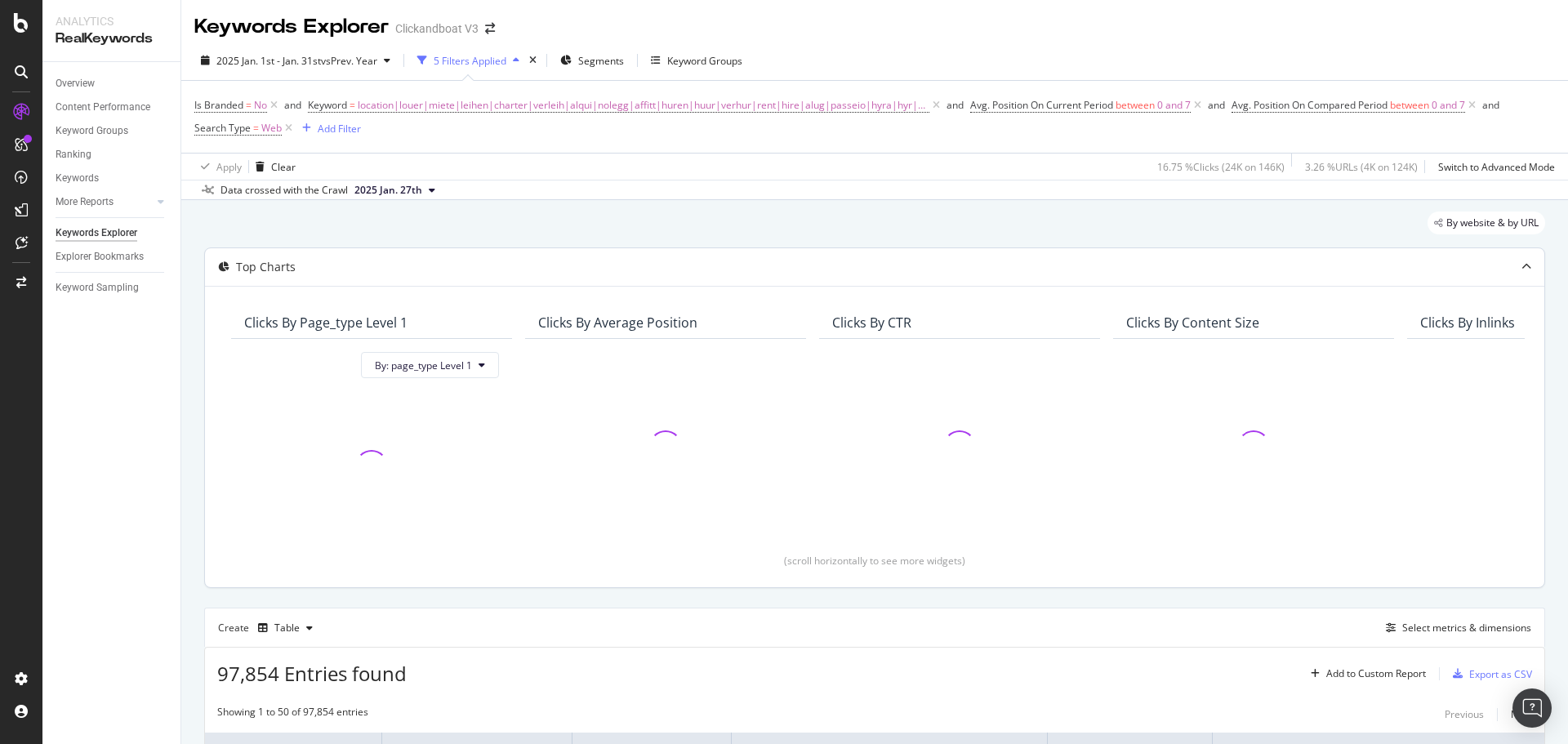 click on "Top Charts" at bounding box center (875, 267) 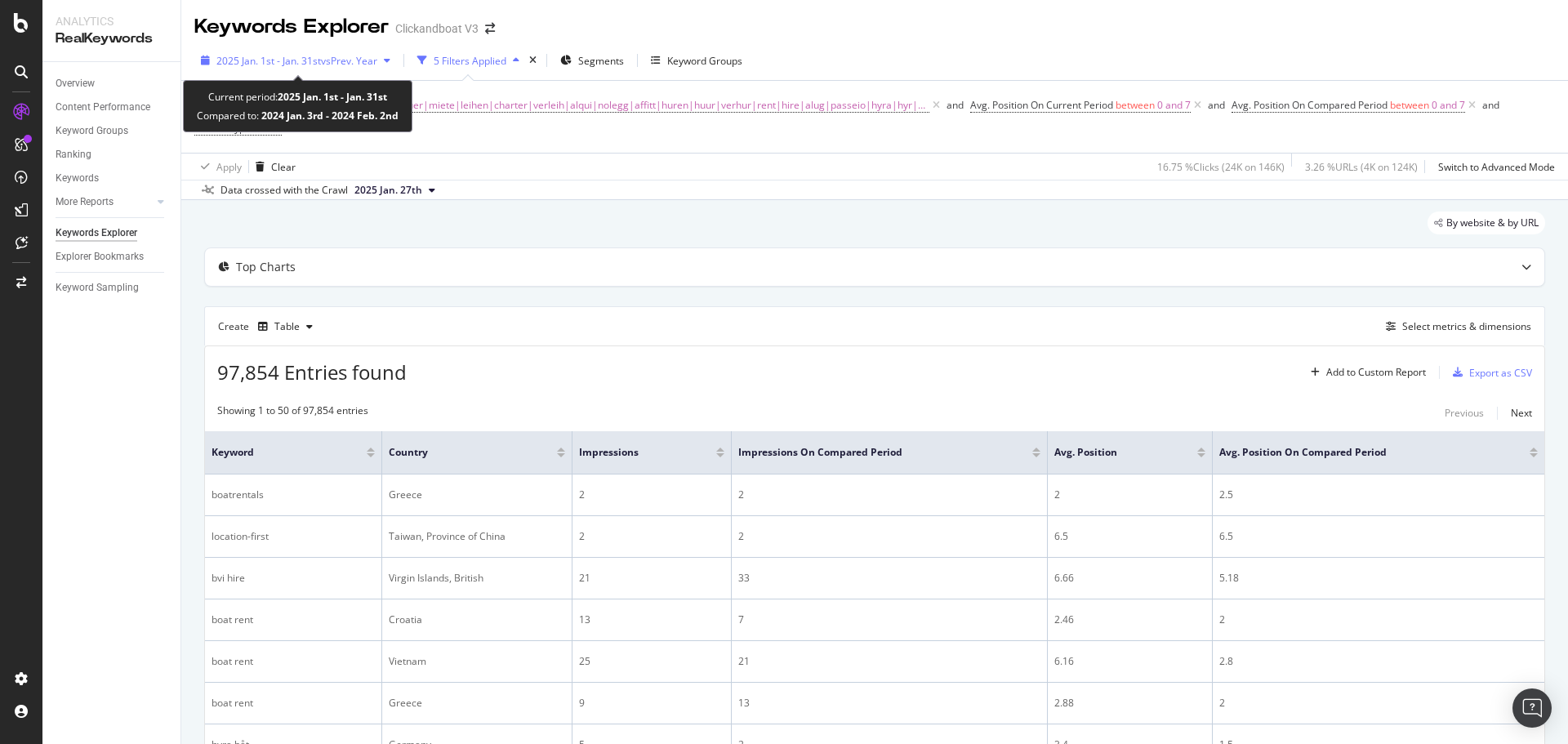 click on "2025 Jan. 1st - Jan. 31st" at bounding box center [269, 60] 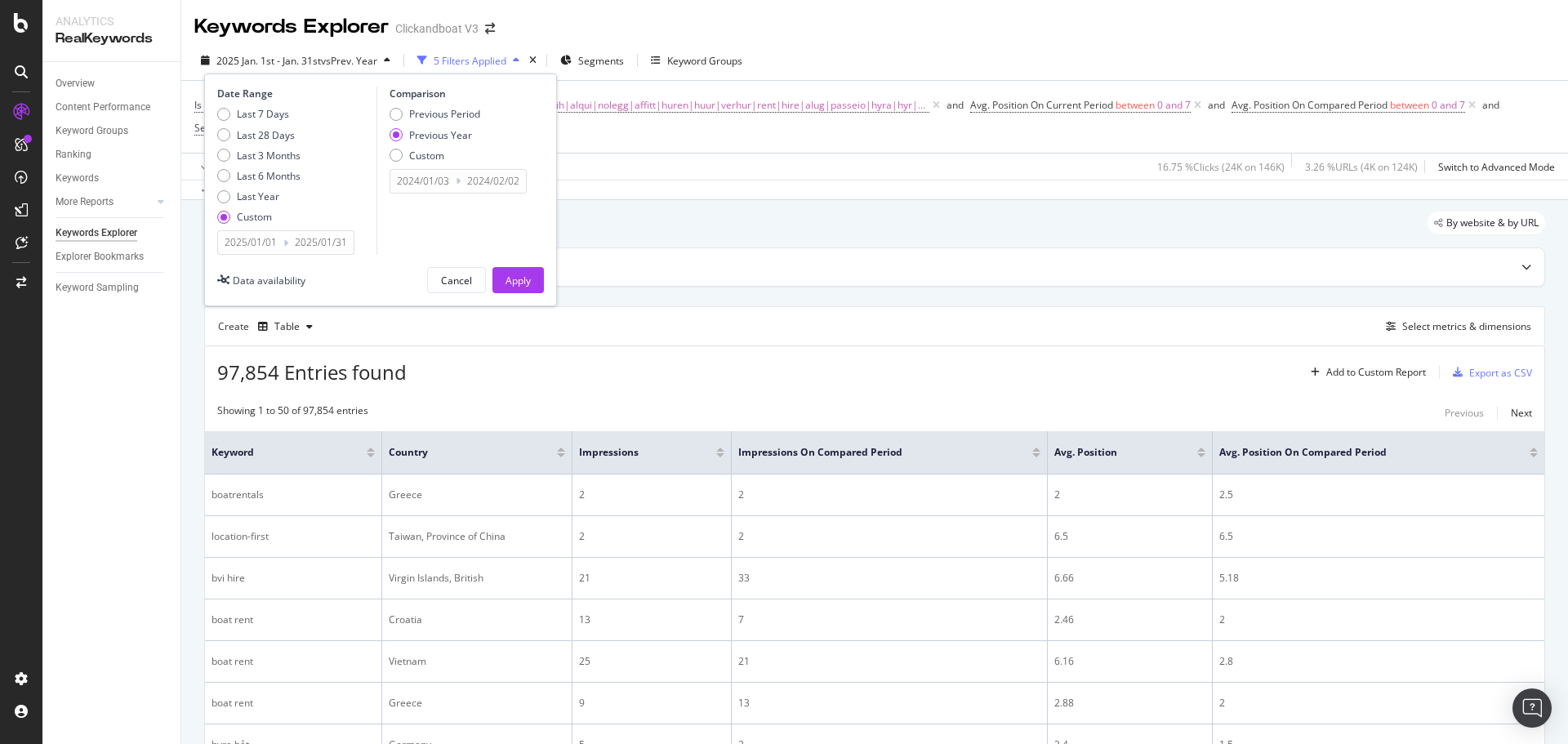 click on "2025 Jan. 1st - Jan. 31st" at bounding box center (269, 60) 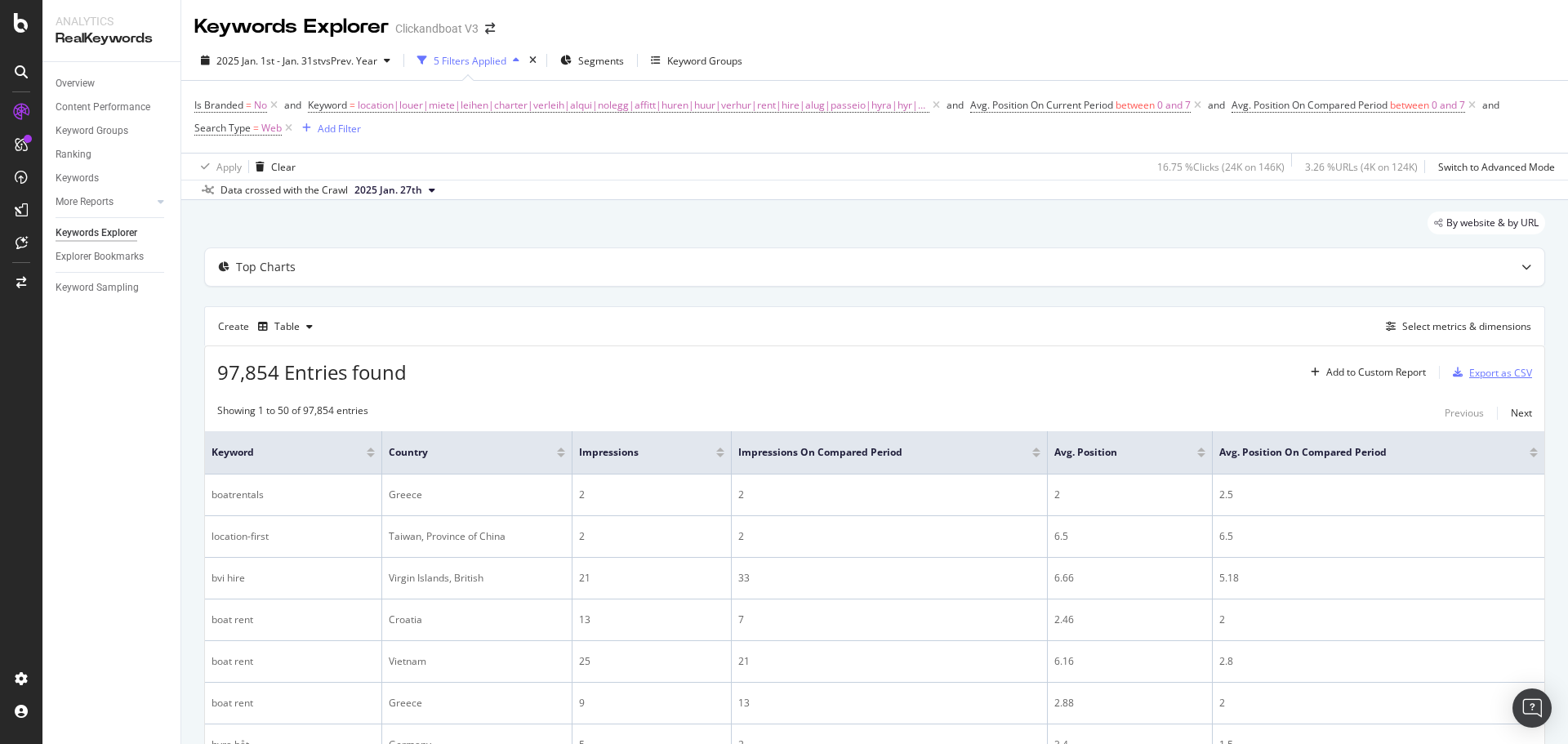 click on "Export as CSV" at bounding box center (1500, 372) 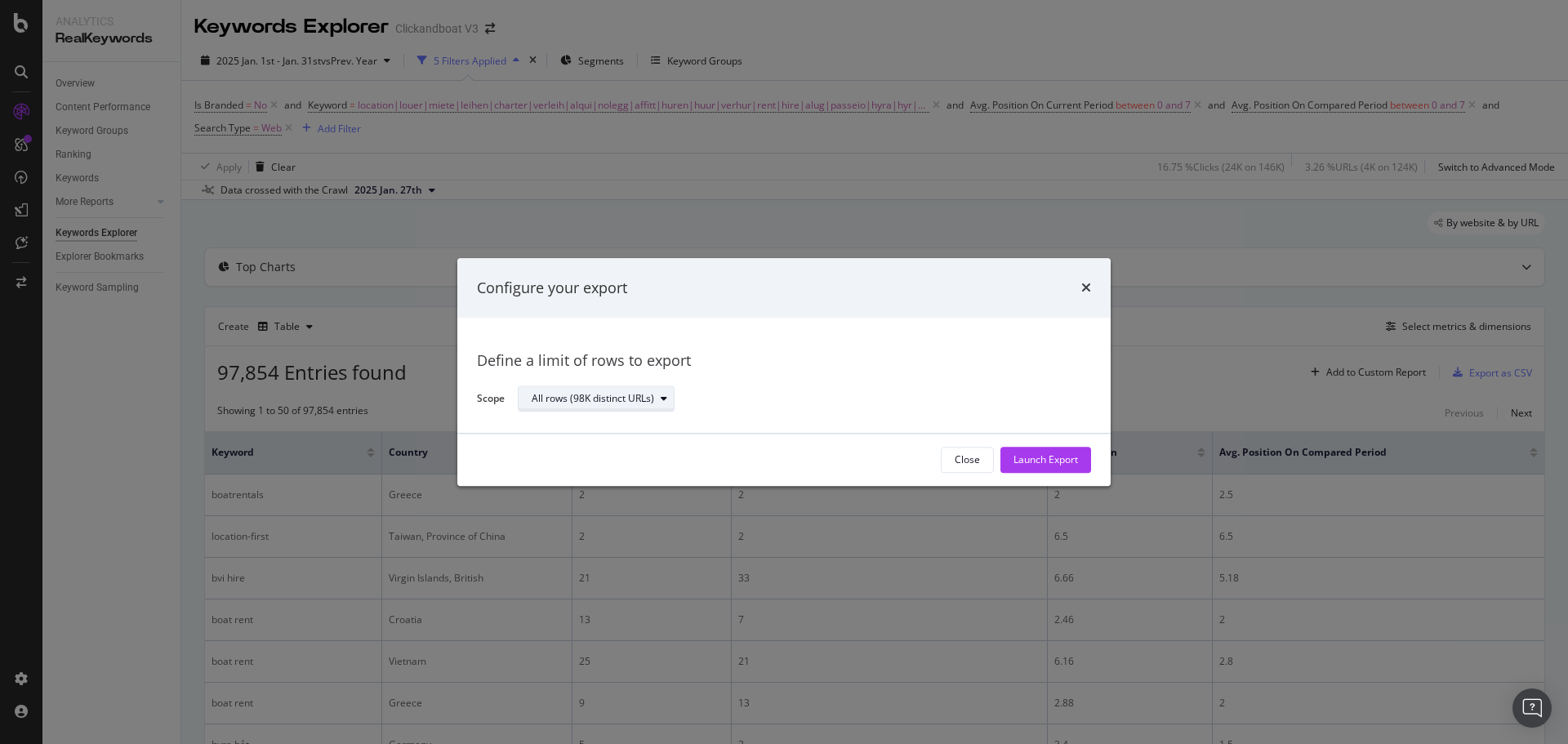 click on "All rows (98K distinct URLs)" at bounding box center [603, 399] 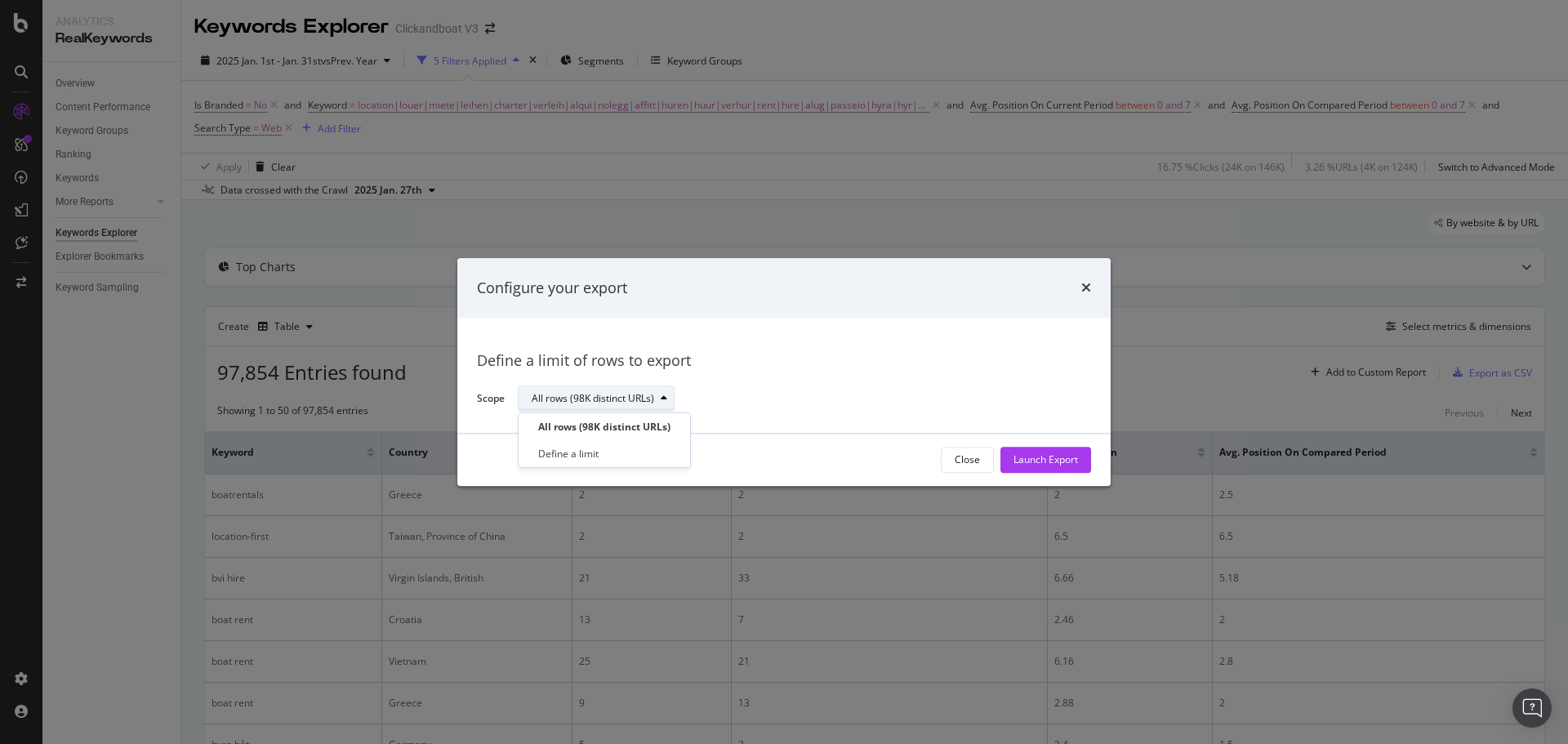 click on "All rows (98K distinct URLs)" at bounding box center (603, 399) 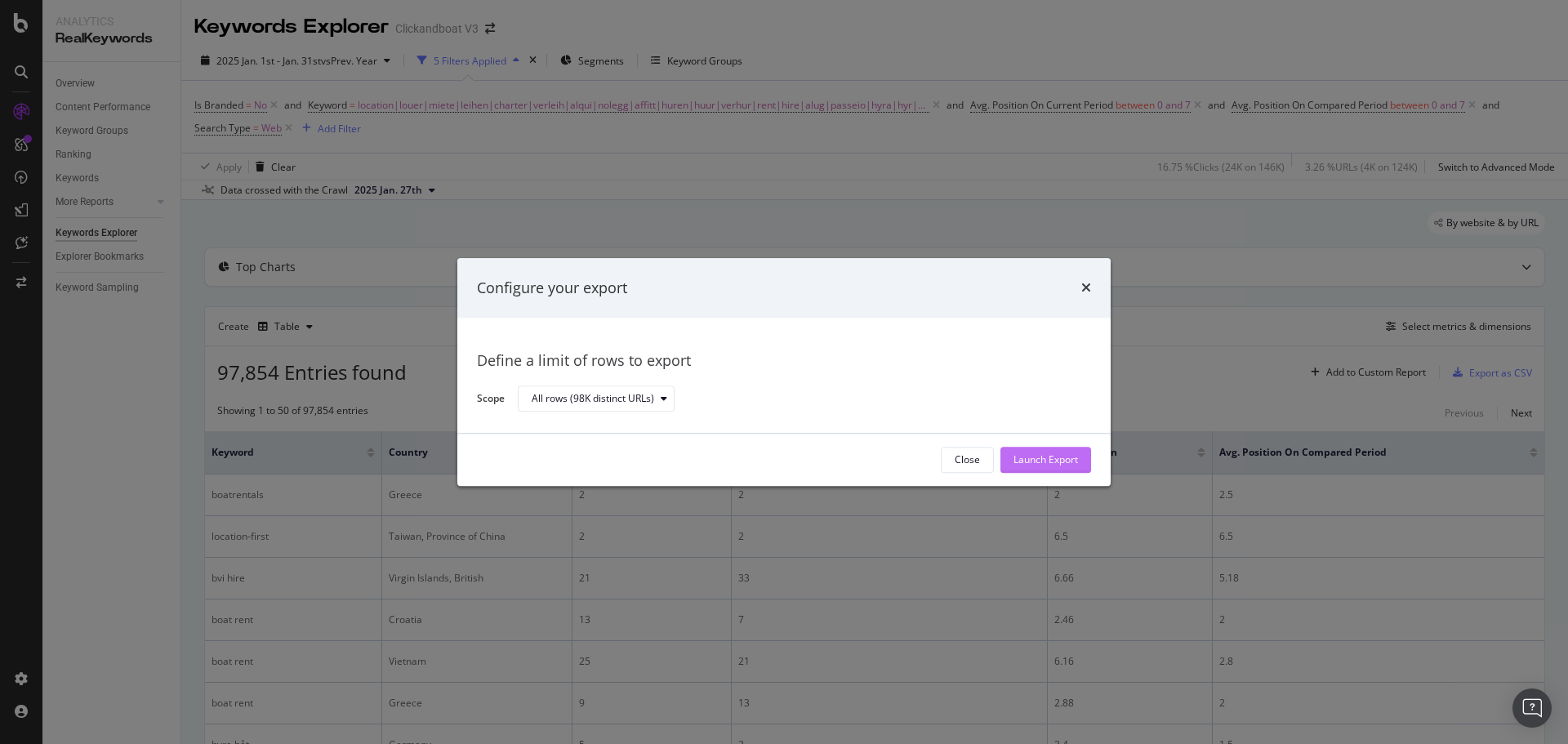 click on "Launch Export" at bounding box center [1045, 460] 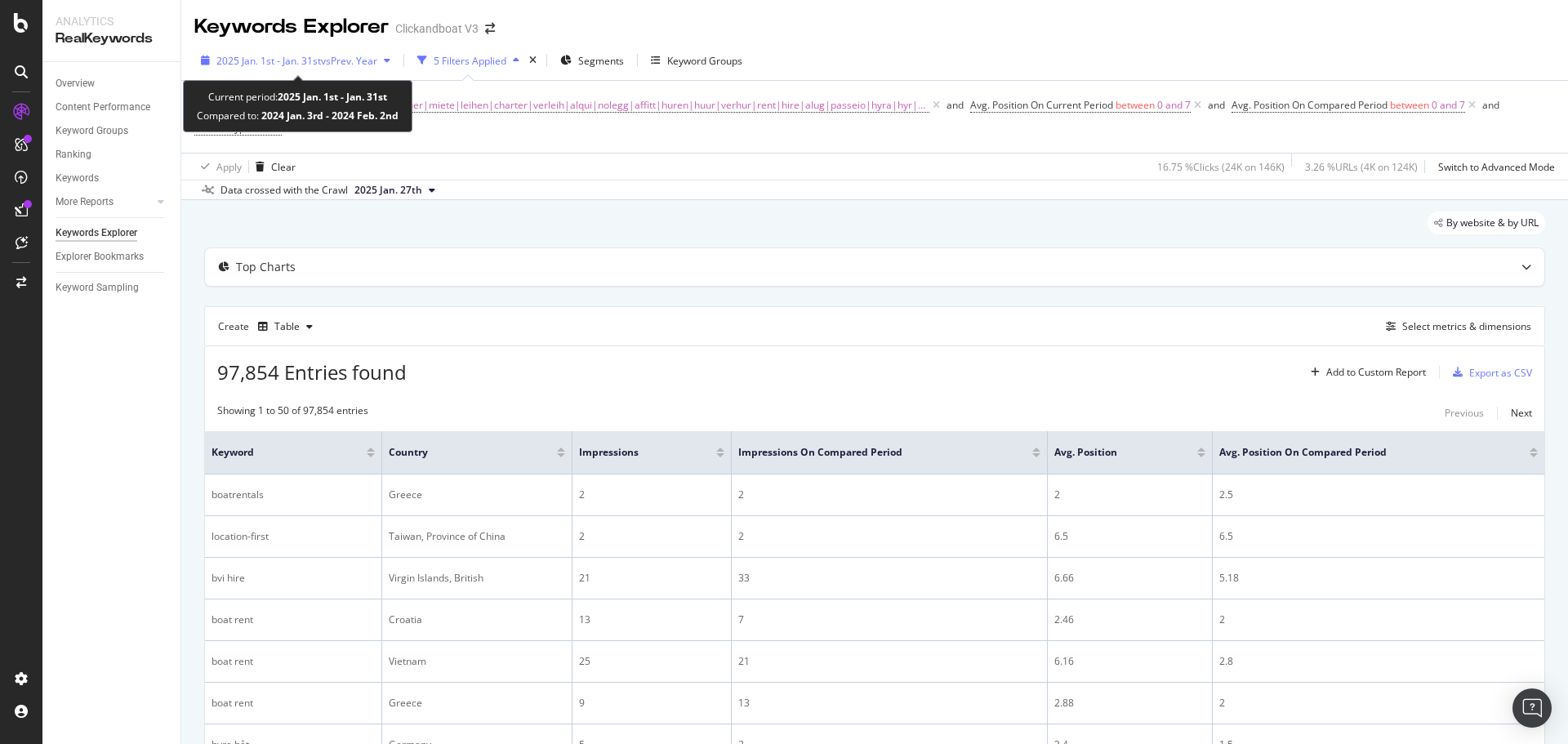 click on "vs  Prev. Year" at bounding box center [349, 60] 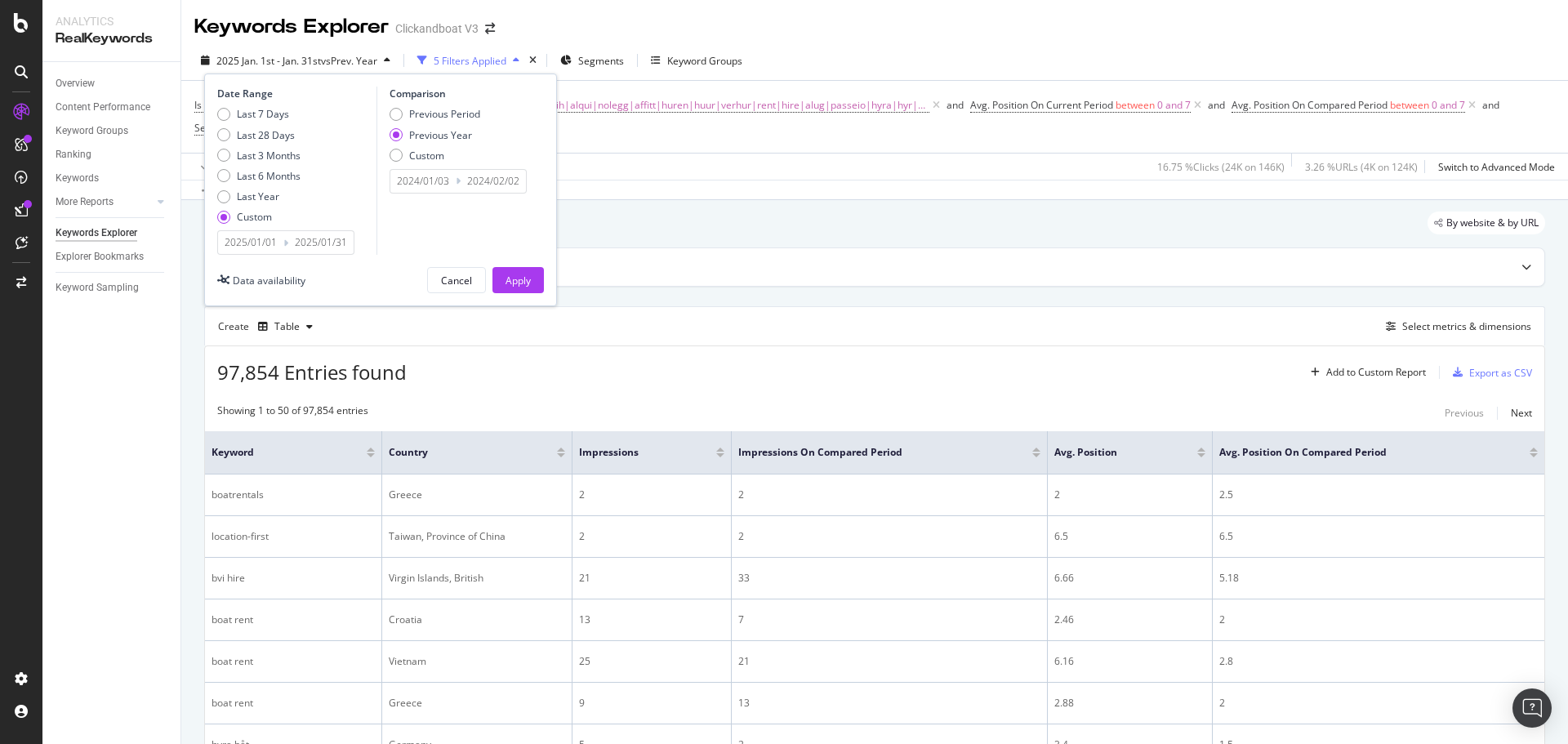 click at bounding box center [286, 243] 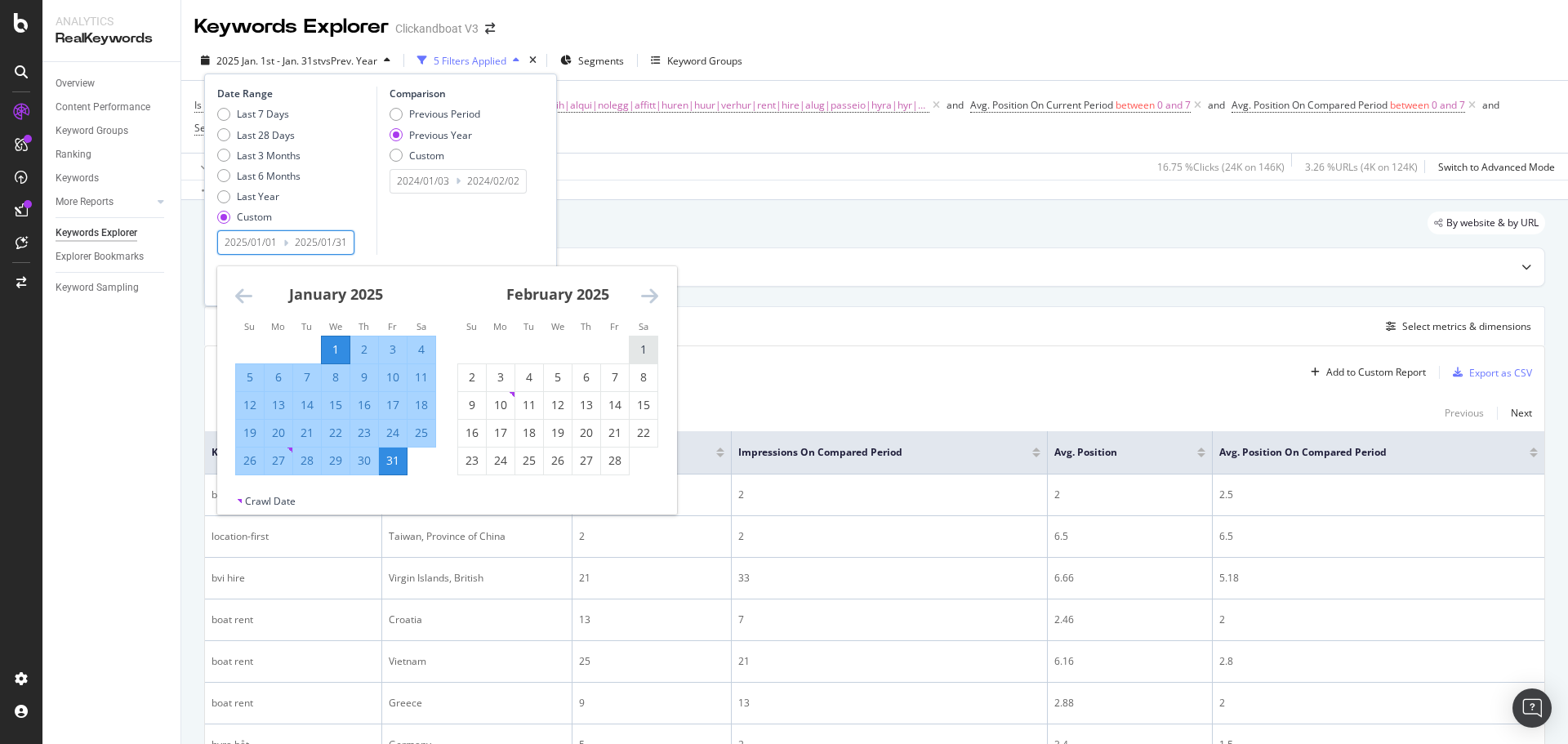 click on "1" at bounding box center [644, 350] 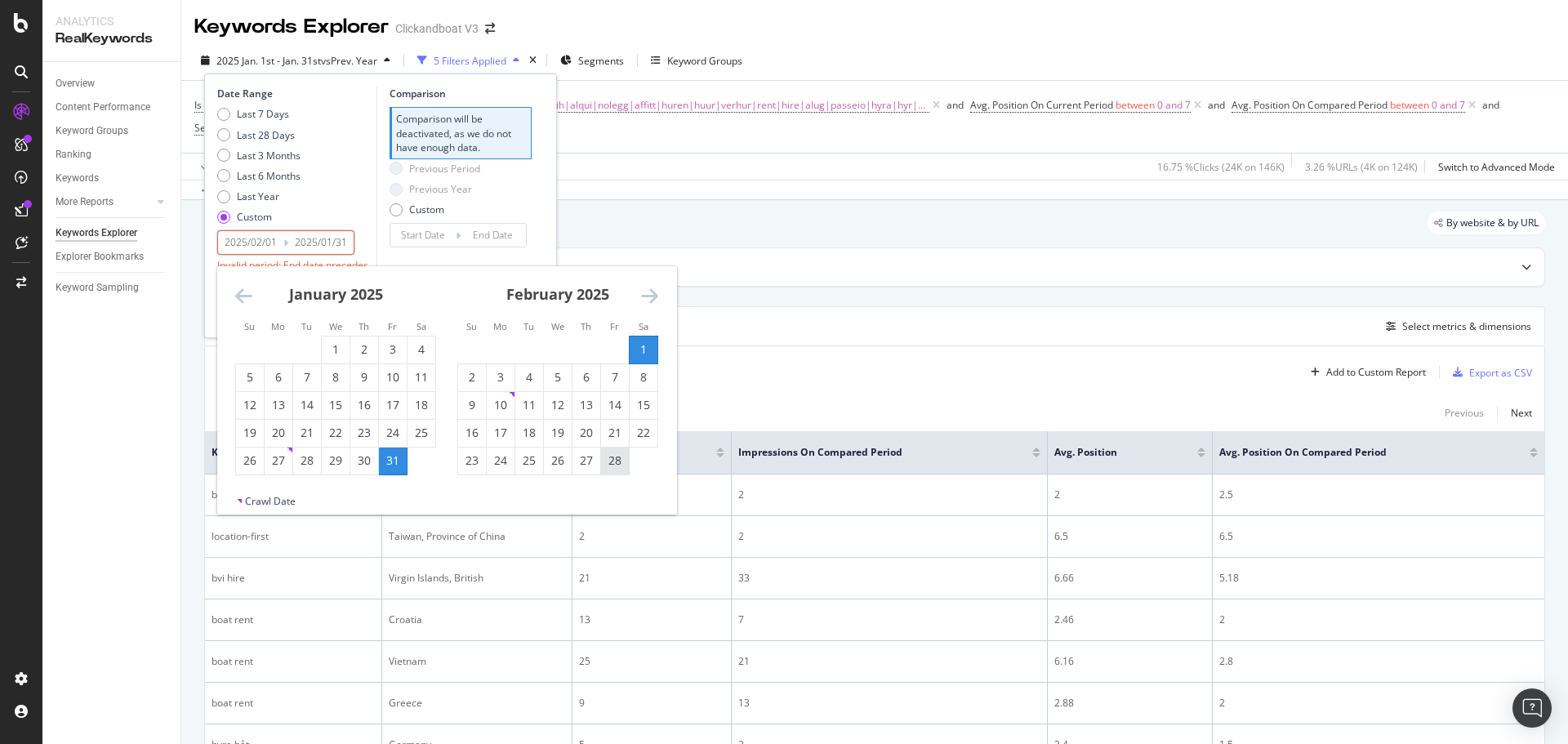 click on "28" at bounding box center (615, 461) 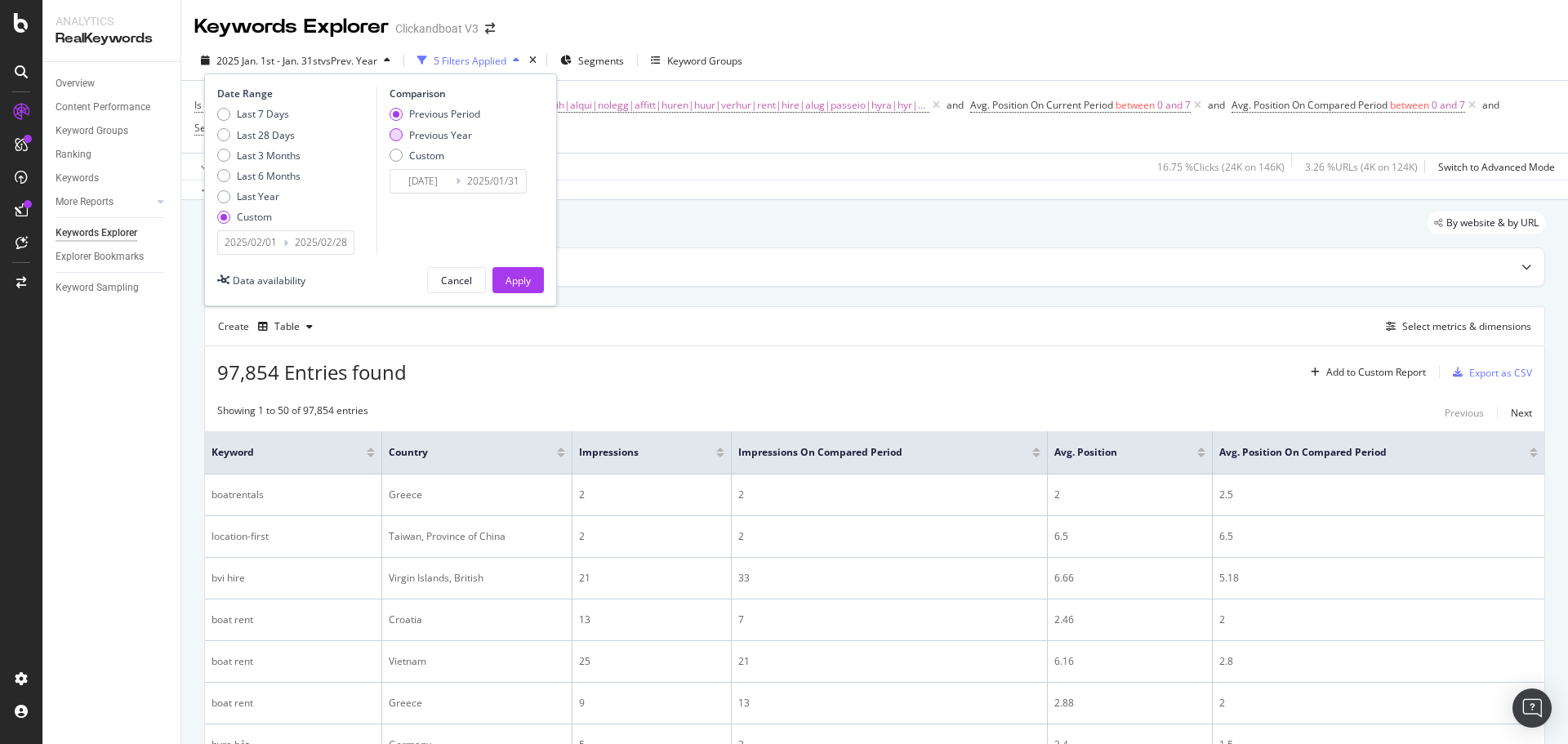 click on "Previous Year" at bounding box center [440, 135] 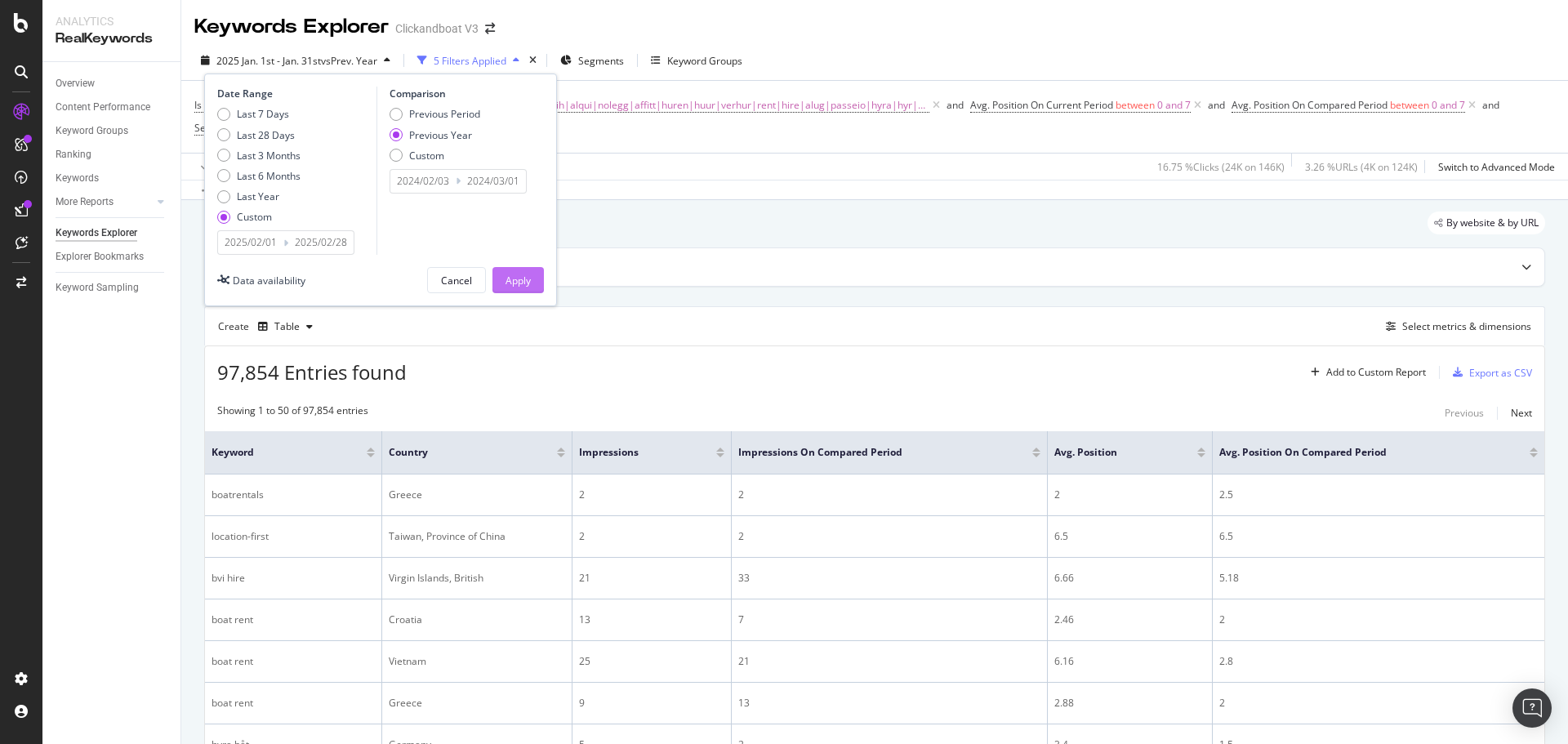 click on "Apply" at bounding box center (518, 280) 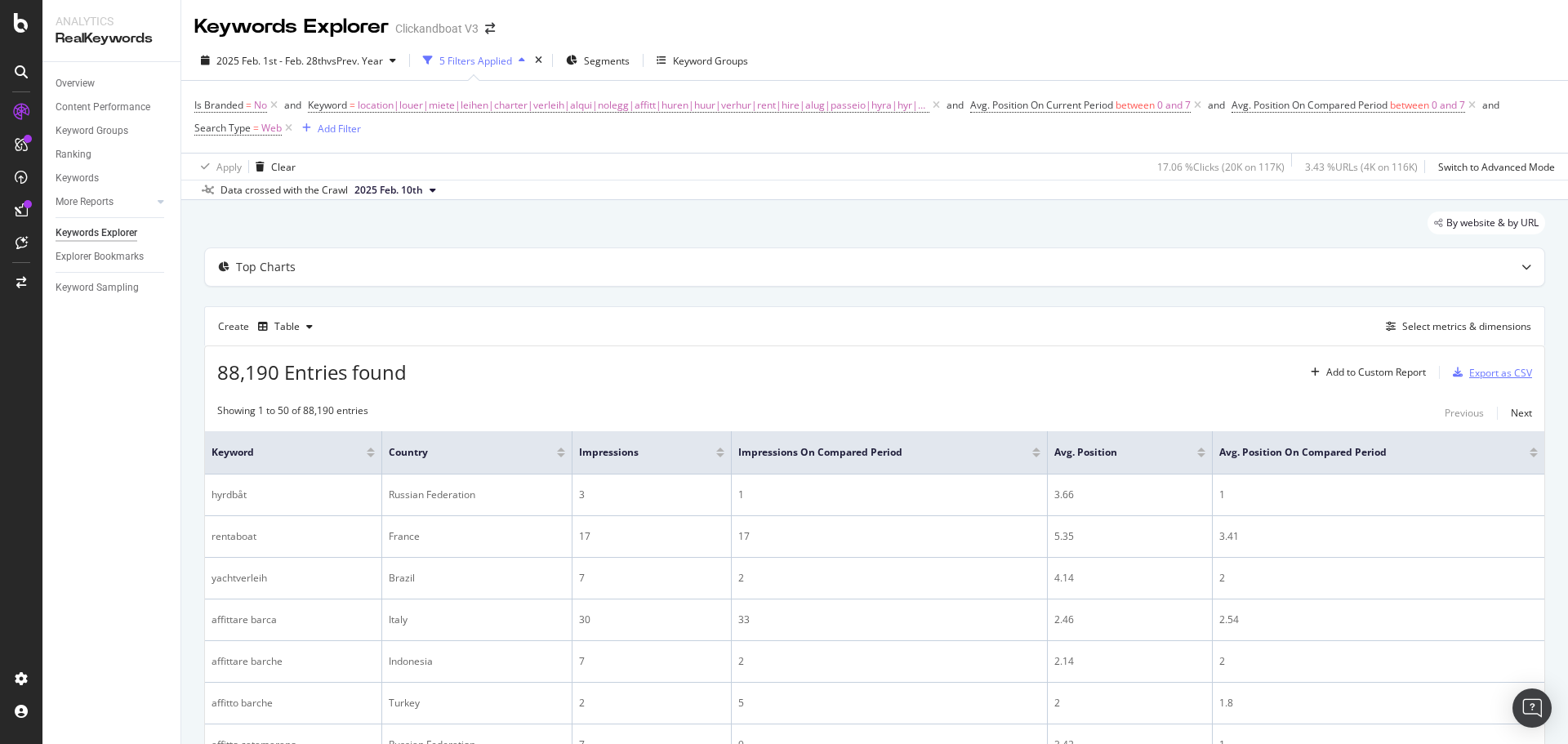 click on "Export as CSV" at bounding box center (1500, 372) 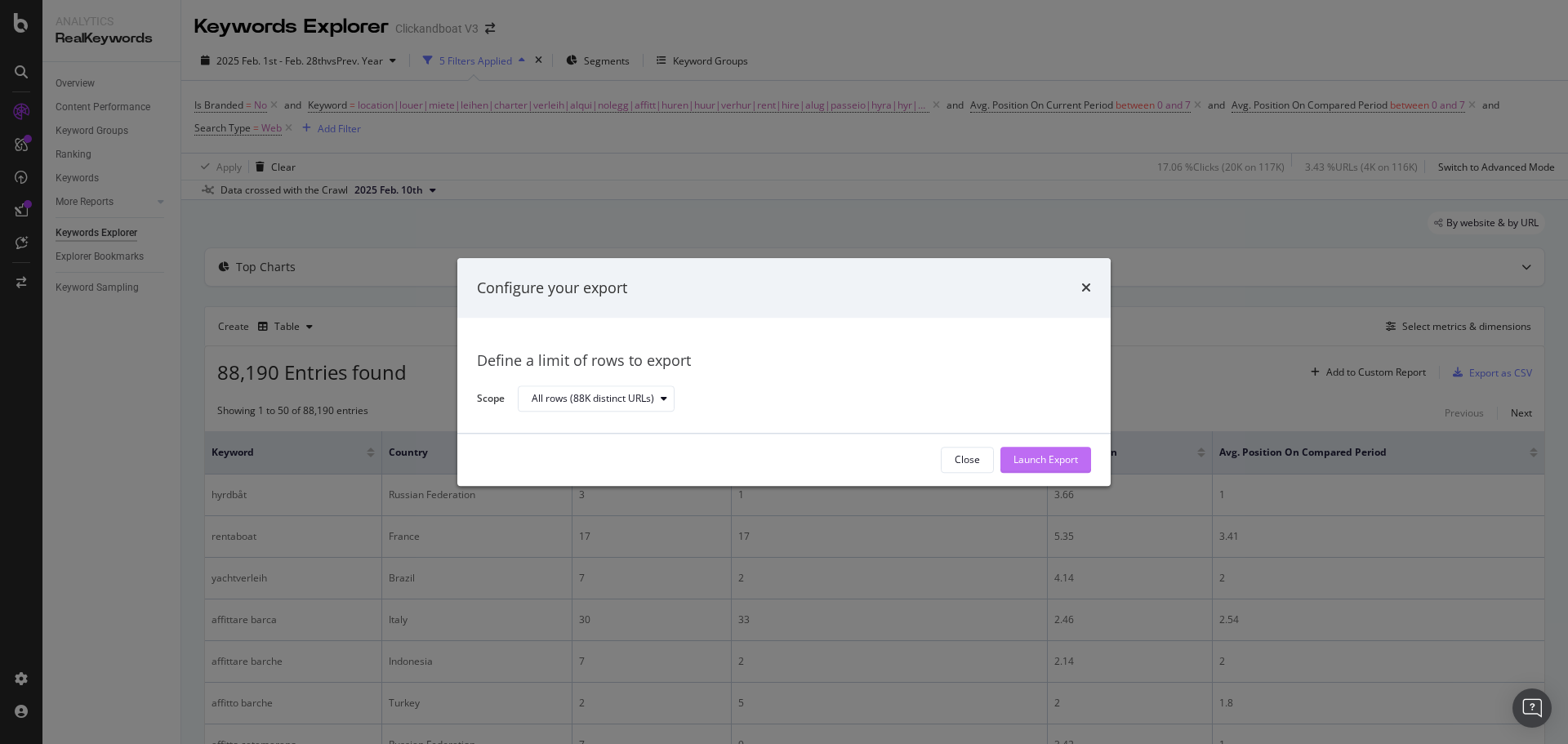 click on "Launch Export" at bounding box center [1045, 460] 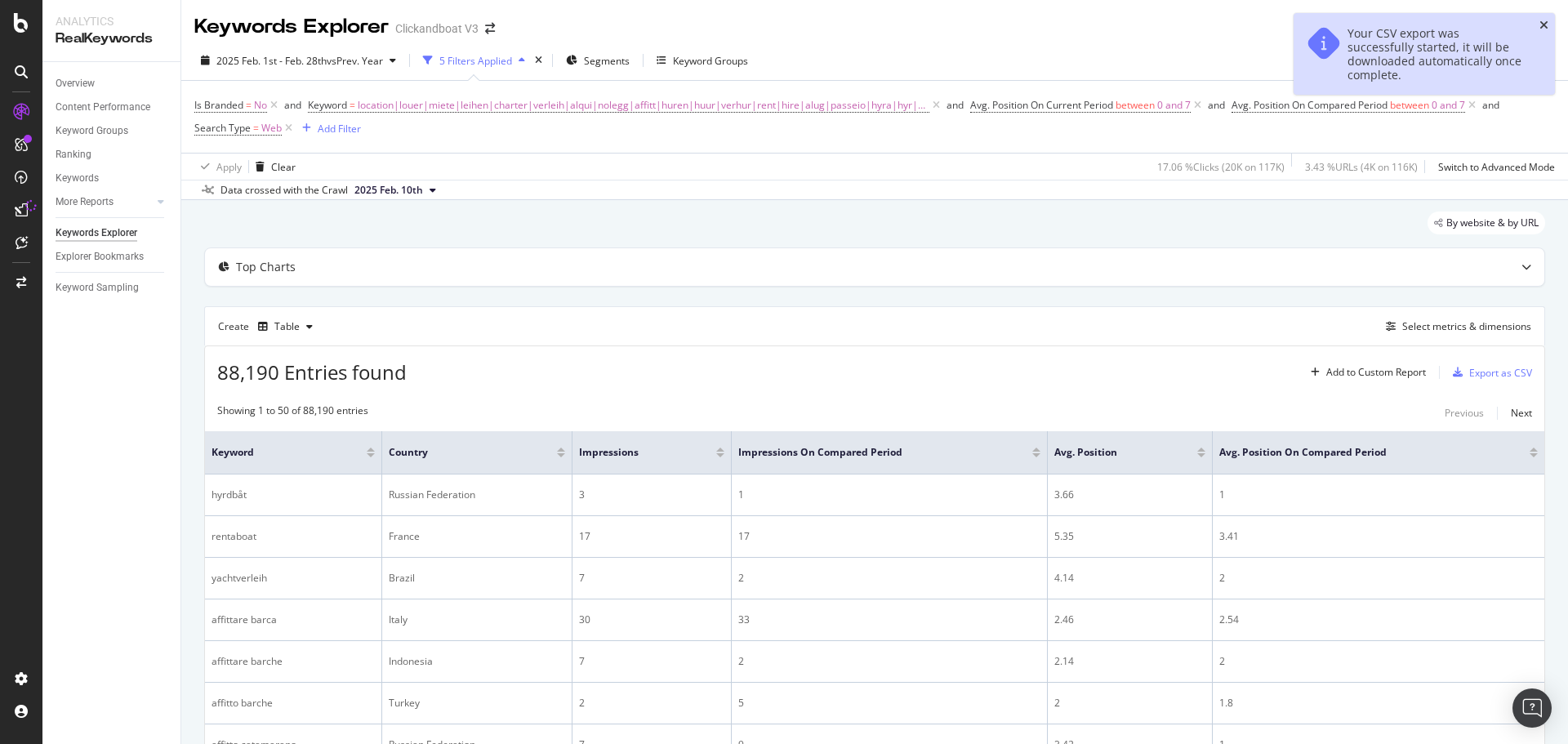 click at bounding box center [1544, 25] 